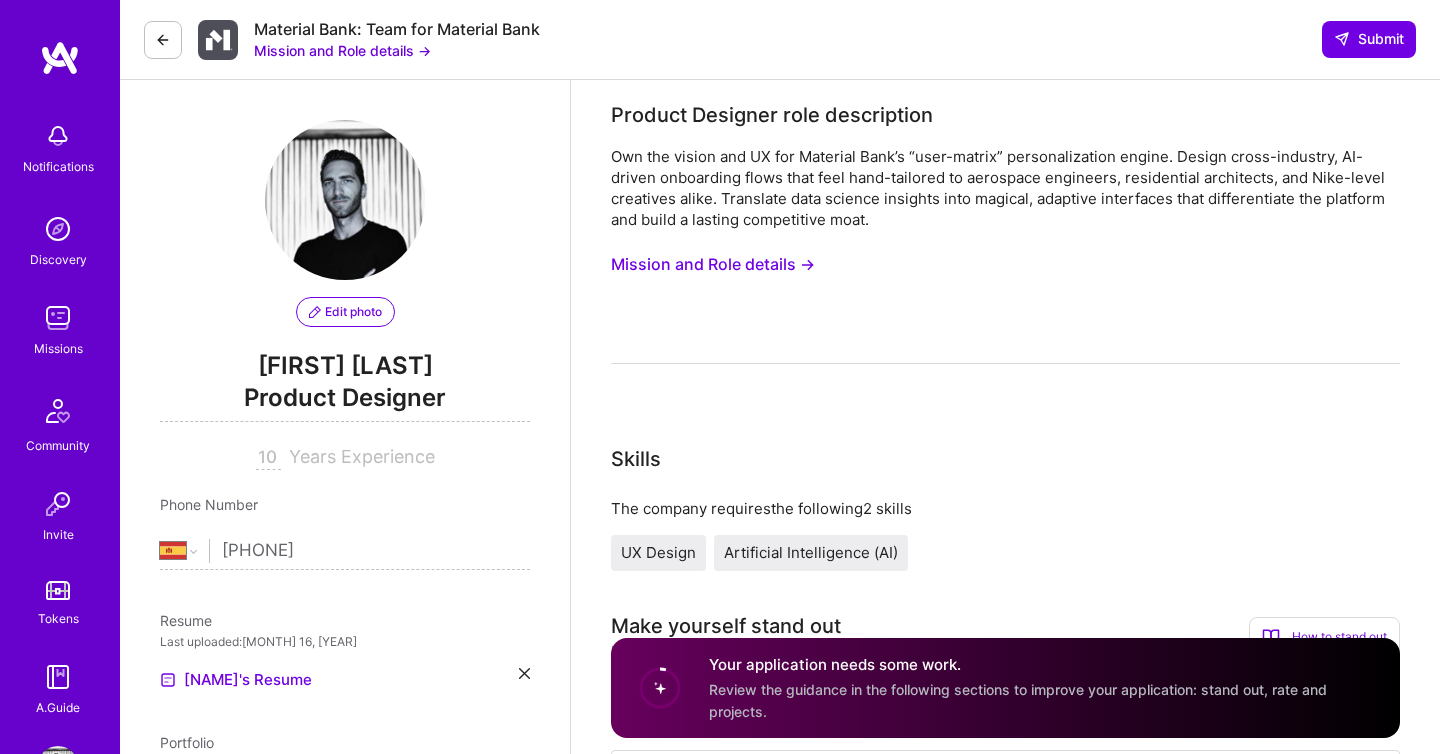 select on "ES" 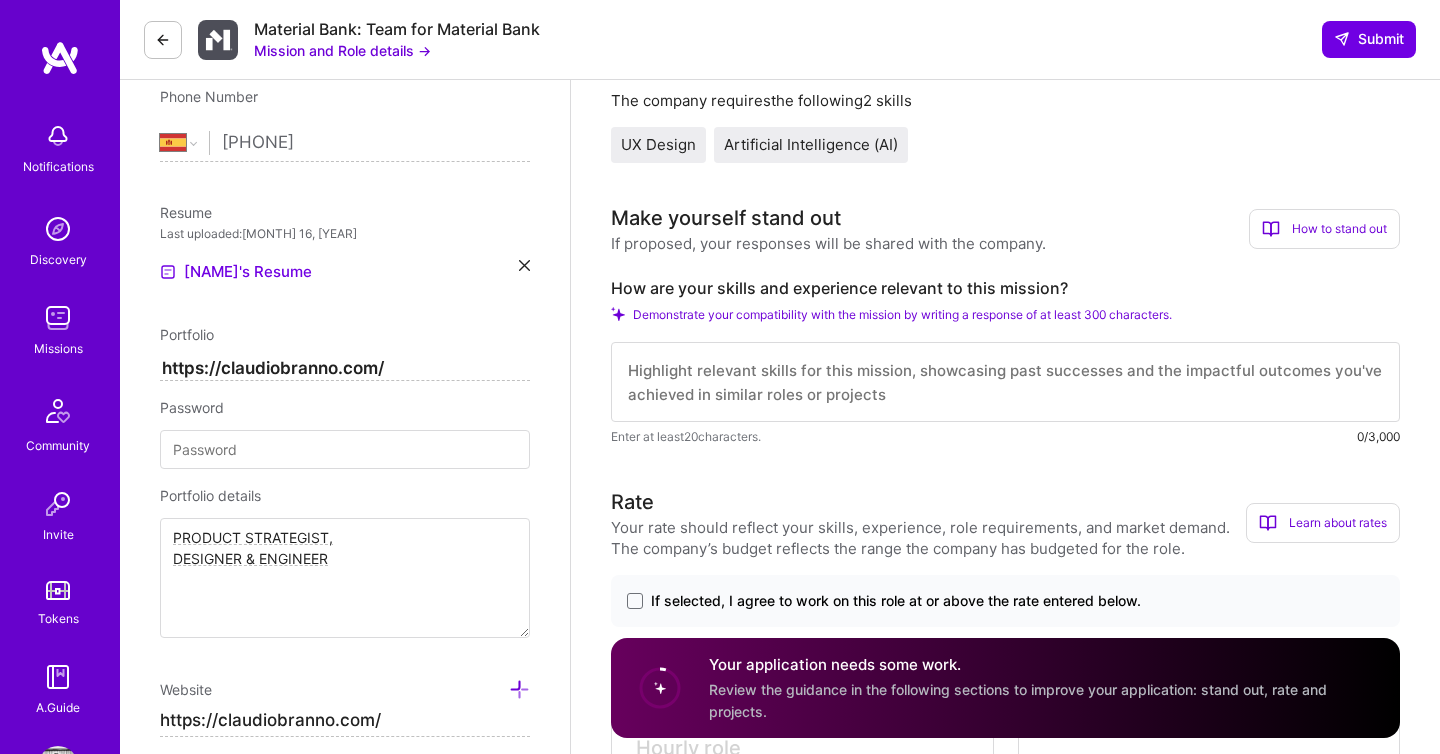scroll, scrollTop: 2, scrollLeft: 0, axis: vertical 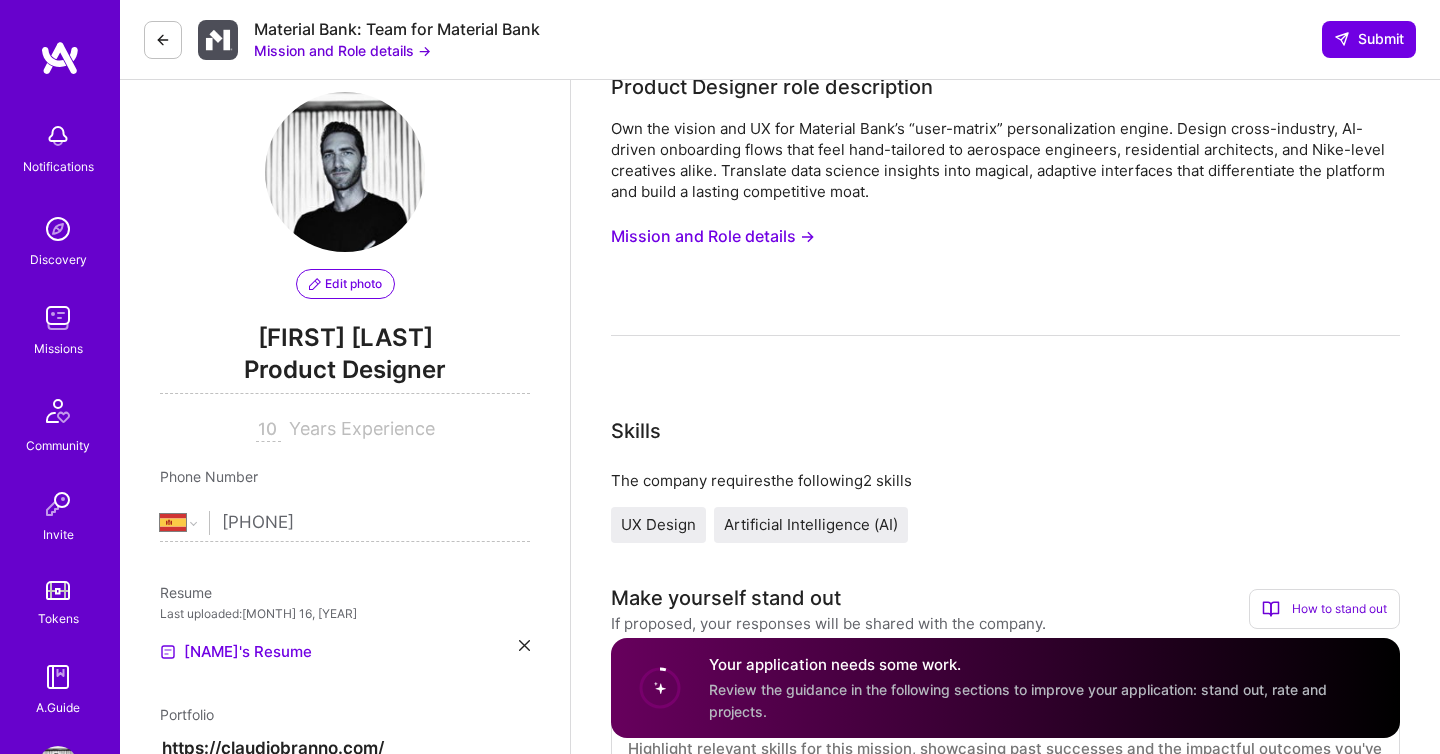 click on "Mission and Role details →" at bounding box center (713, 236) 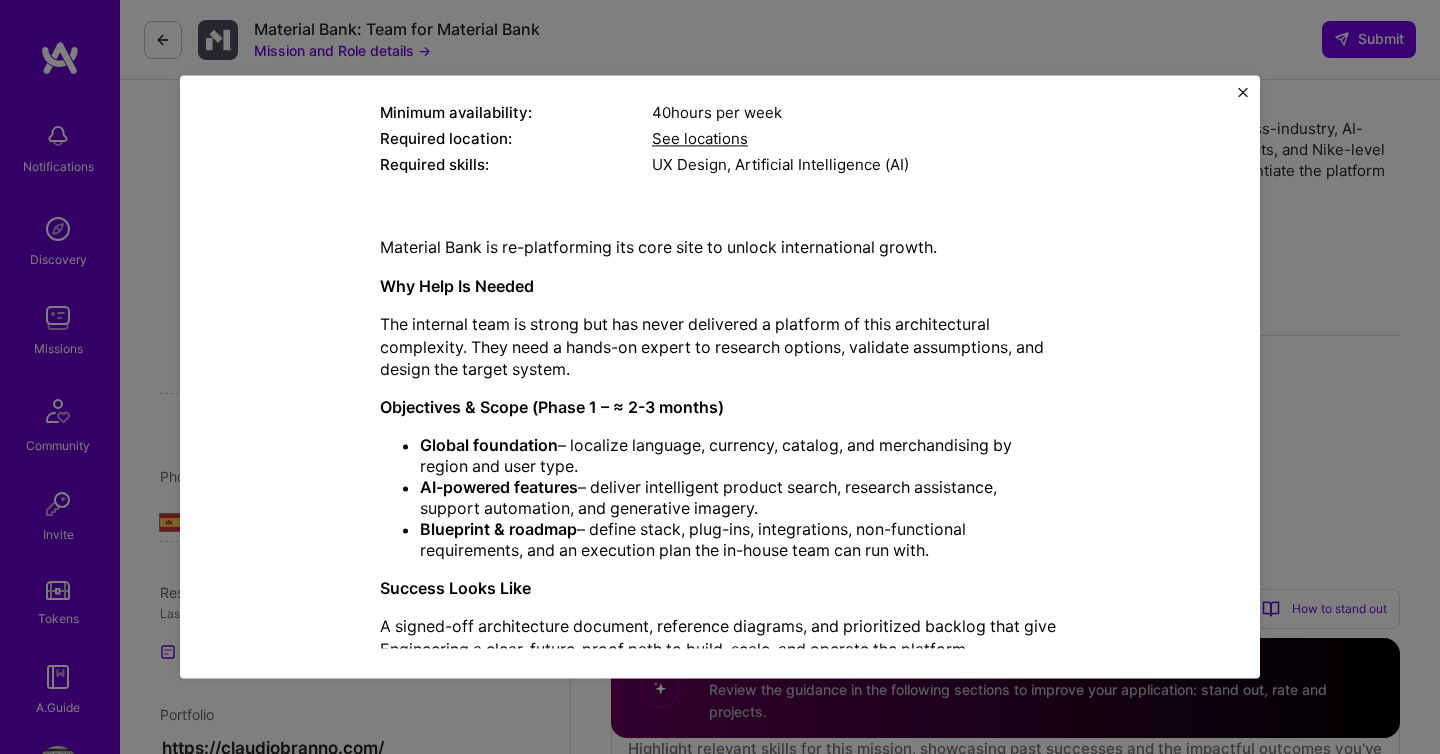 scroll, scrollTop: 347, scrollLeft: 0, axis: vertical 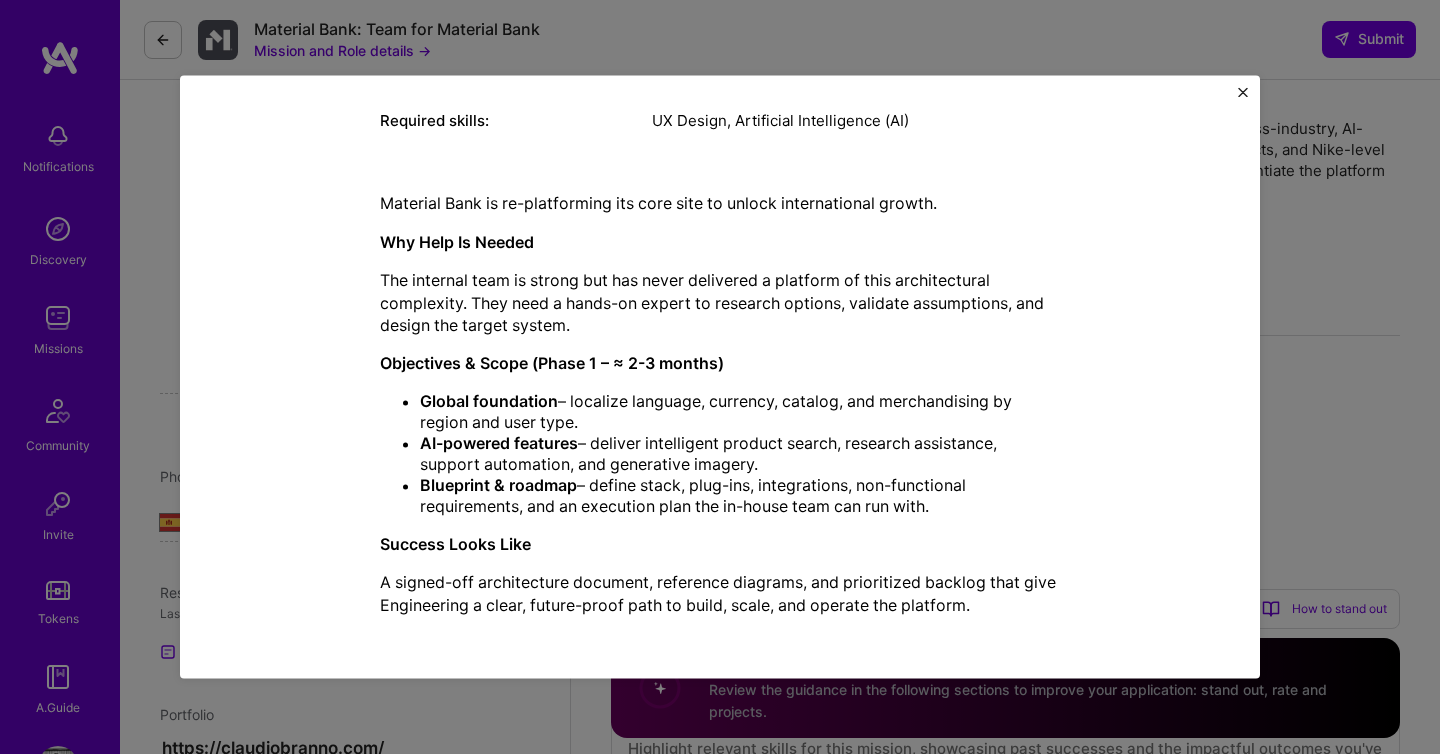 click on "Mission Description and Role Details Product Designer  role description Own the vision and UX for Material Bank’s “user-matrix” personalization engine. Design cross-industry, AI-driven onboarding flows that feel hand-tailored to aerospace engineers, residential architects, and Nike-level creatives alike. Translate data science insights into magical, adaptive interfaces that differentiate the platform and build a lasting competitive moat. Company's monthly budget: $ 14,534  — $ 18,168  per month Company's hourly budget: $ 84  — $ 105  per hour Minimum availability: 40  hours per week Required location: See locations Required skills: UX Design, Artificial Intelligence (AI) Material Bank is re-platforming its core site to unlock international growth.
Why Help Is Needed
The internal team is strong but has never delivered a platform of this architectural complexity. They need a hands-on expert to research options, validate assumptions, and design the target system.
Global foundation" at bounding box center (720, 377) 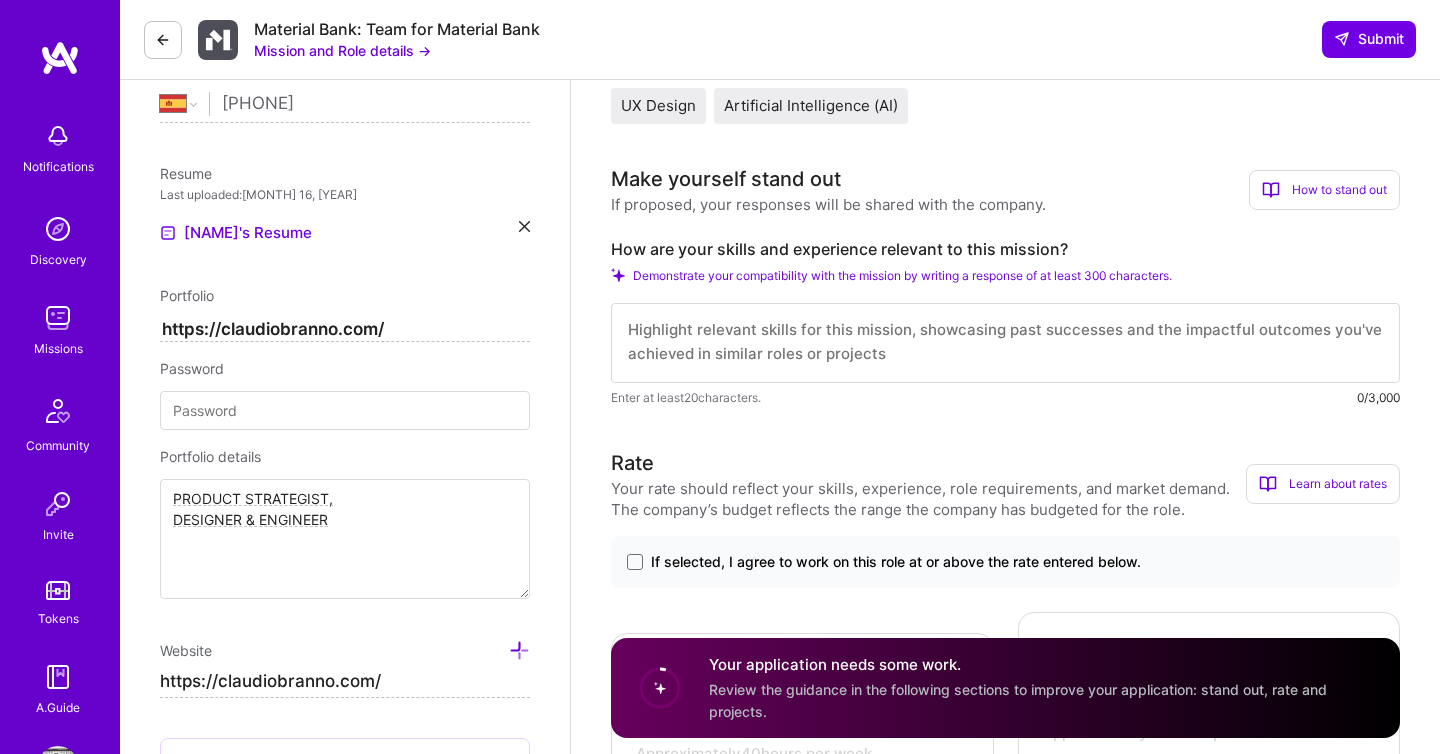 scroll, scrollTop: 454, scrollLeft: 0, axis: vertical 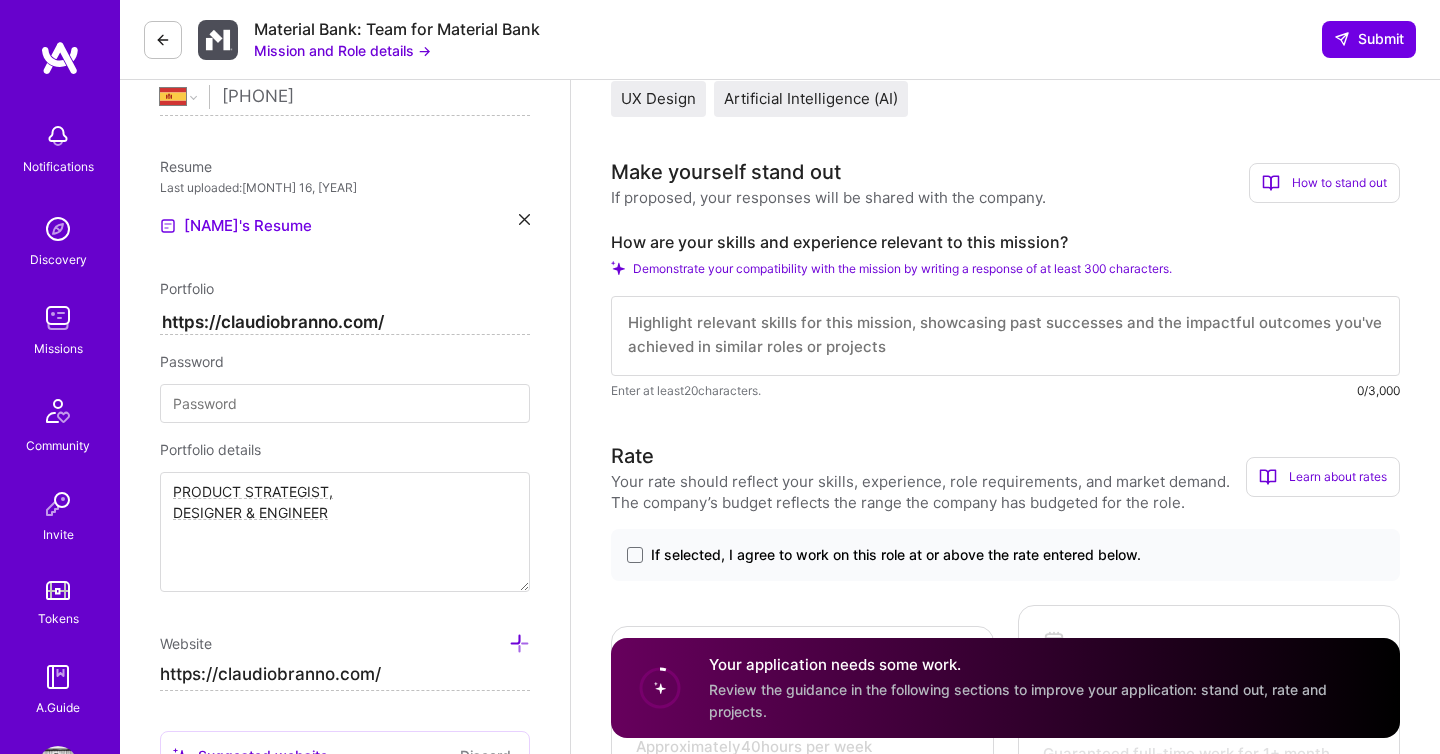 click at bounding box center [1005, 336] 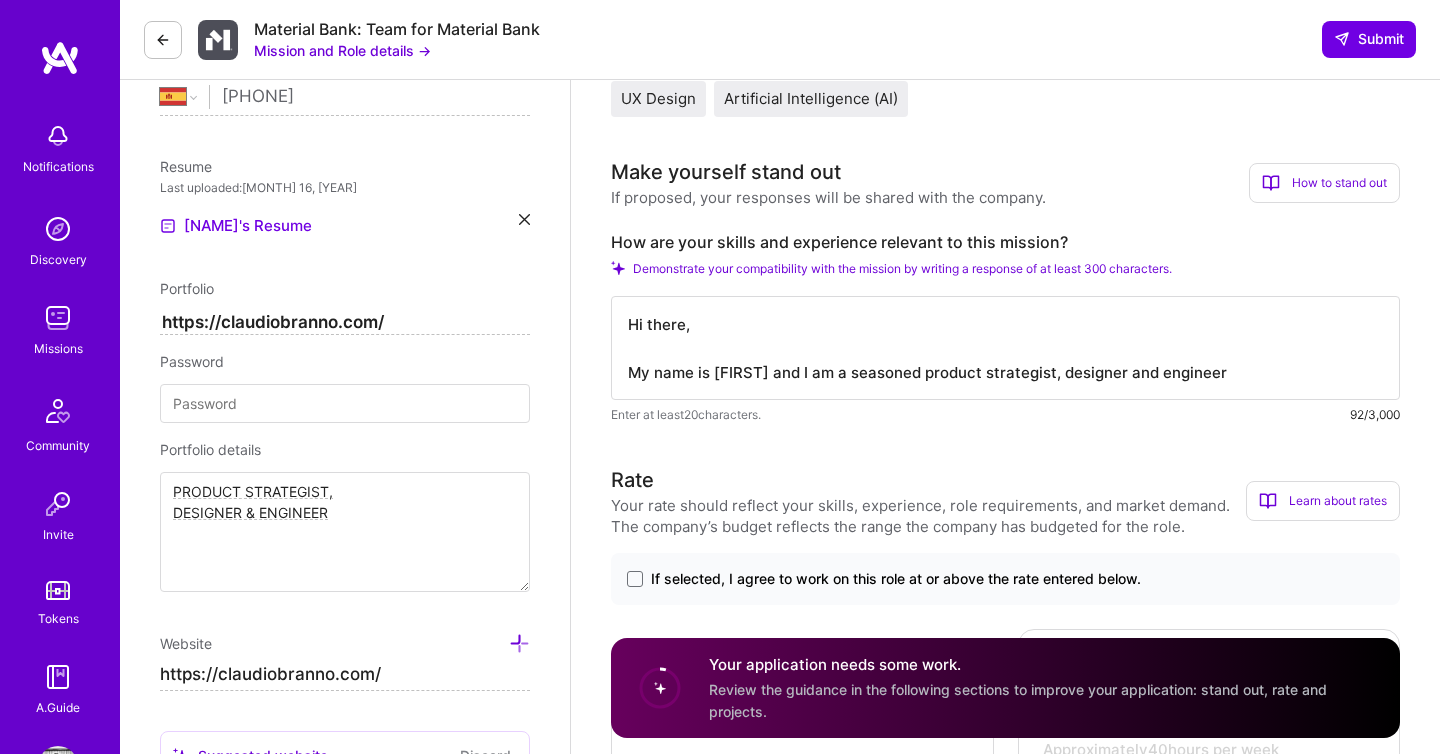 click on "Hi there,
My name is [FIRST] and I am a seasoned product strategist, designer and engineer" at bounding box center [1005, 348] 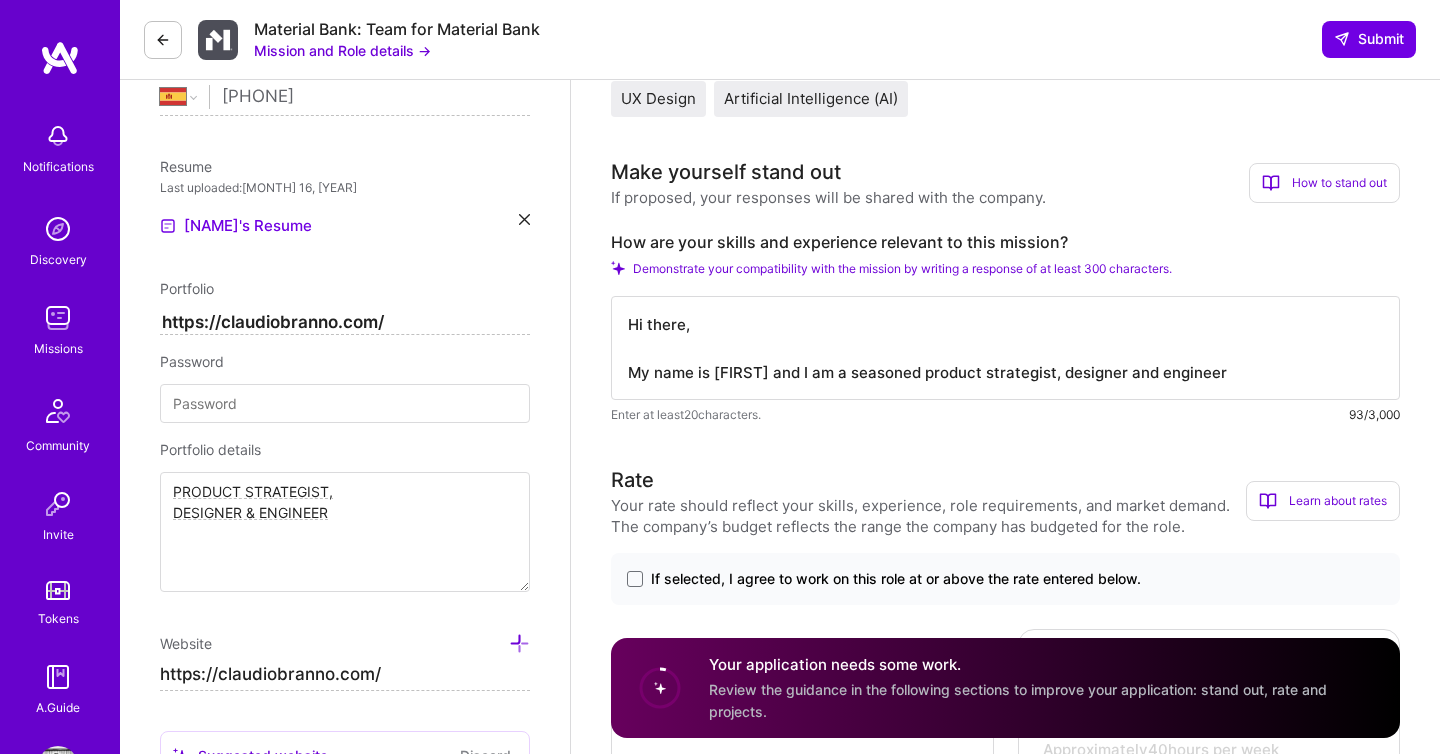 click on "Hi there,
My name is [FIRST] and I am a seasoned product strategist, designer and engineer" at bounding box center (1005, 348) 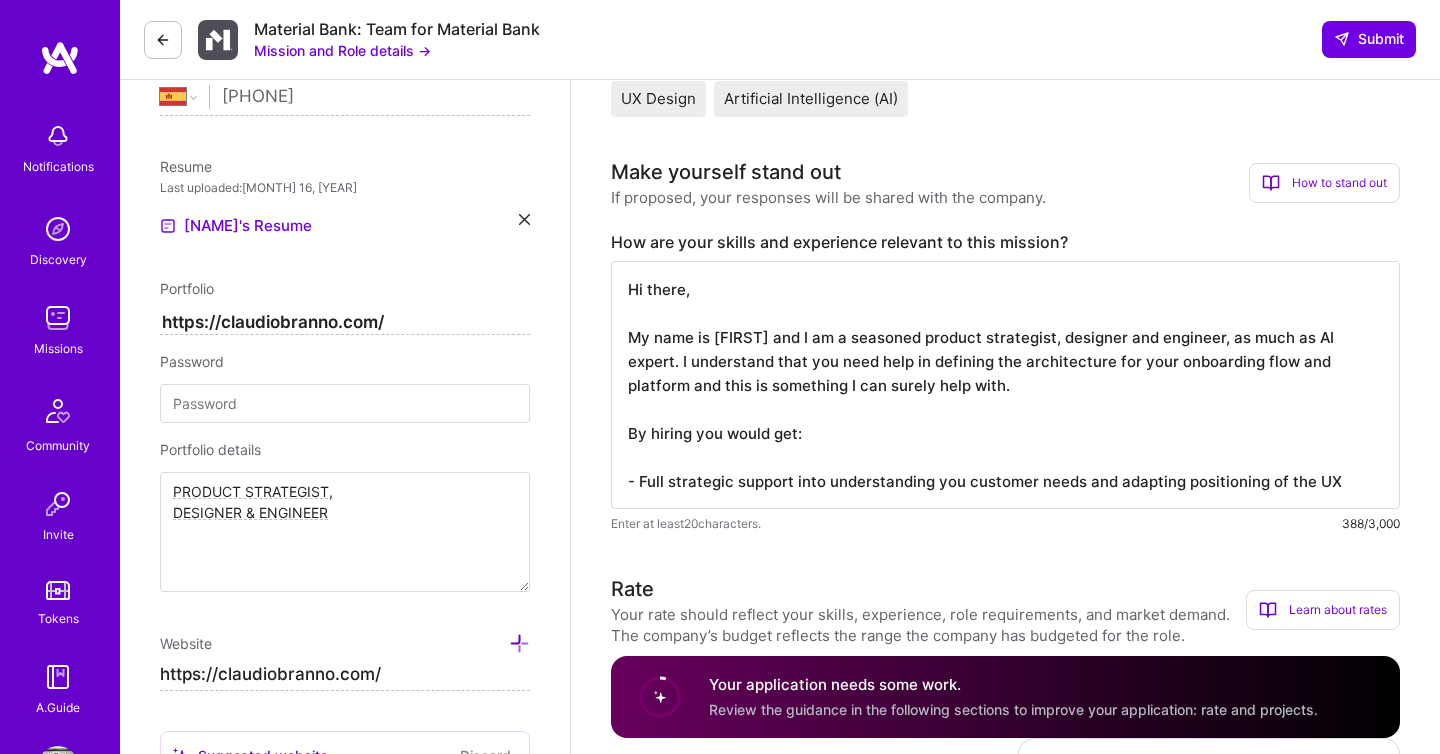 click on "Hi there,
My name is [FIRST] and I am a seasoned product strategist, designer and engineer, as much as AI expert. I understand that you need help in defining the architecture for your onboarding flow and platform and this is something I can surely help with.
By hiring you would get:
- Full strategic support into understanding you customer needs and adapting positioning of the UX" at bounding box center [1005, 385] 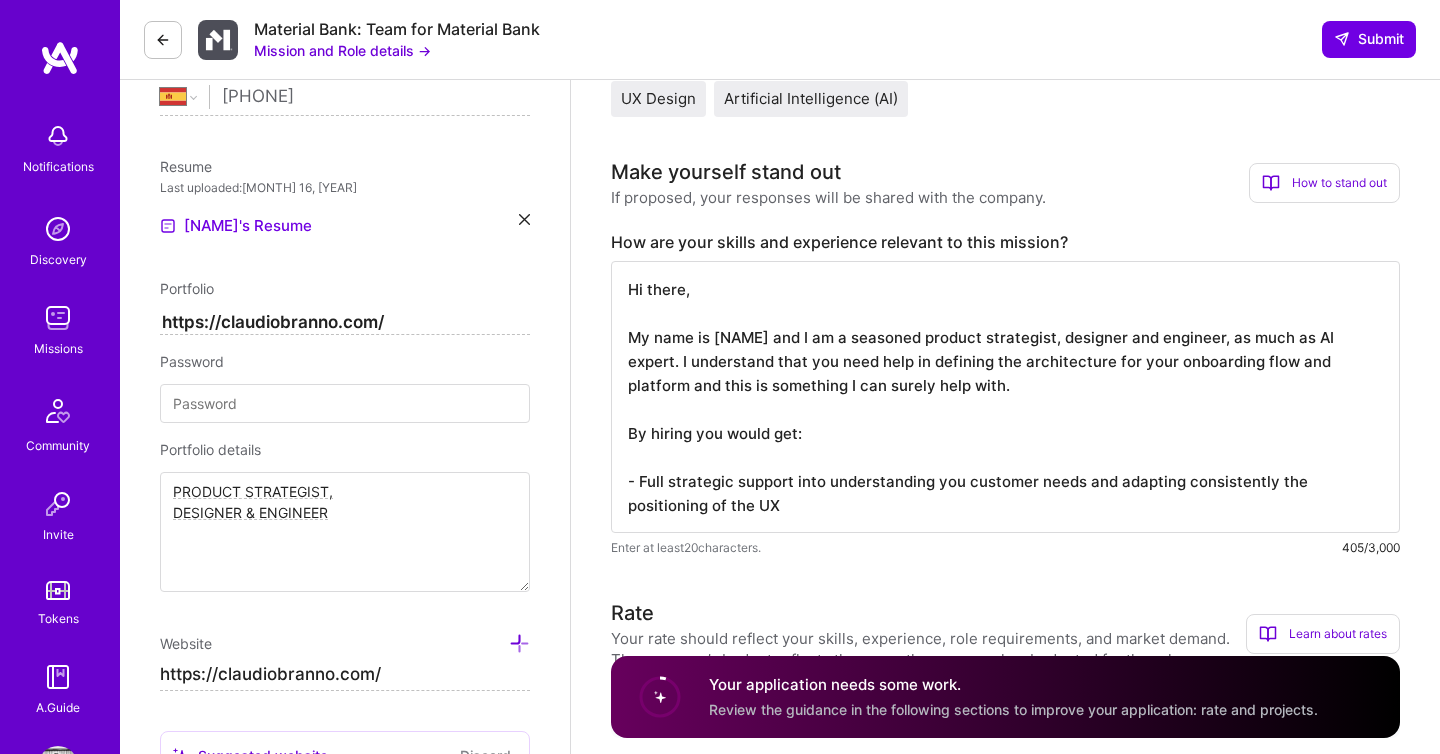 click on "Hi there,
My name is [NAME] and I am a seasoned product strategist, designer and engineer, as much as AI expert. I understand that you need help in defining the architecture for your onboarding flow and platform and this is something I can surely help with.
By hiring you would get:
- Full strategic support into understanding you customer needs and adapting consistently the positioning of the UX" at bounding box center [1005, 397] 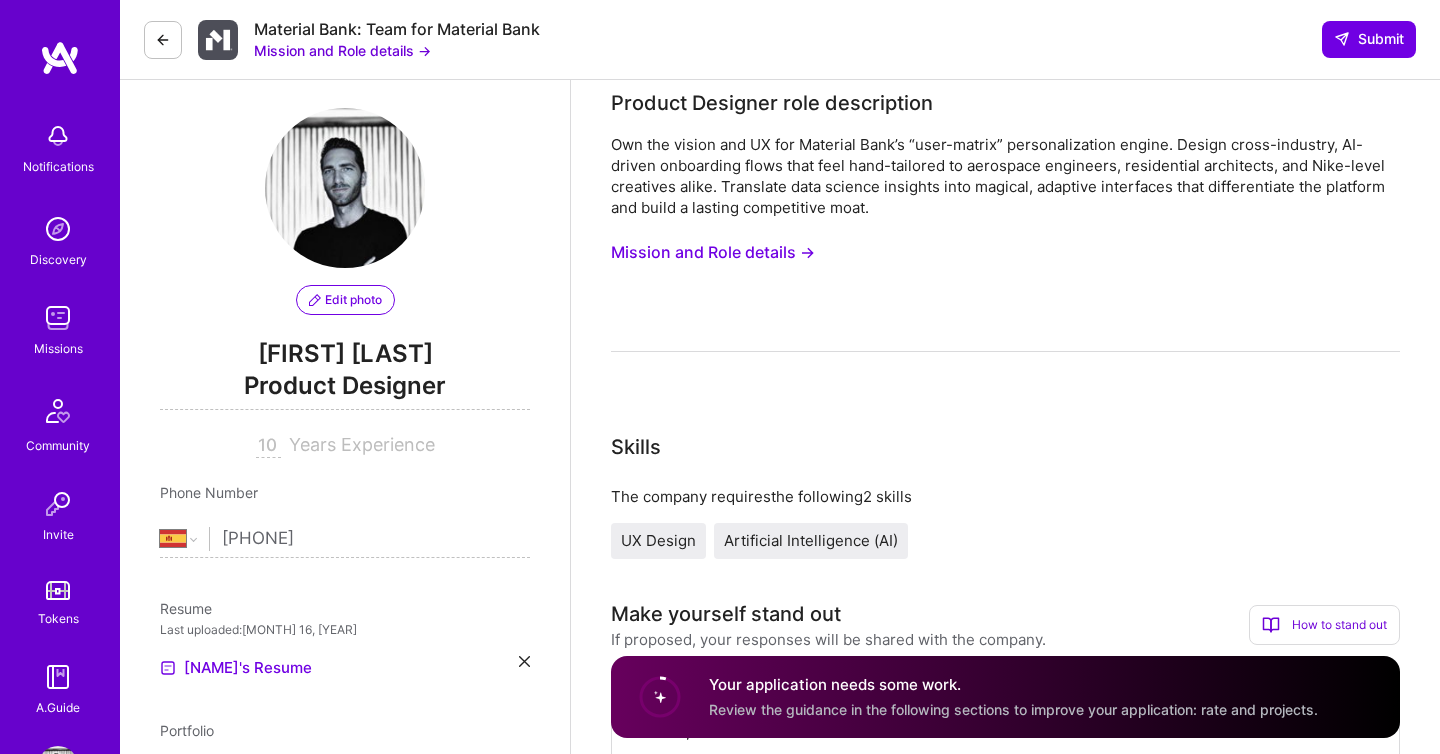 scroll, scrollTop: 0, scrollLeft: 0, axis: both 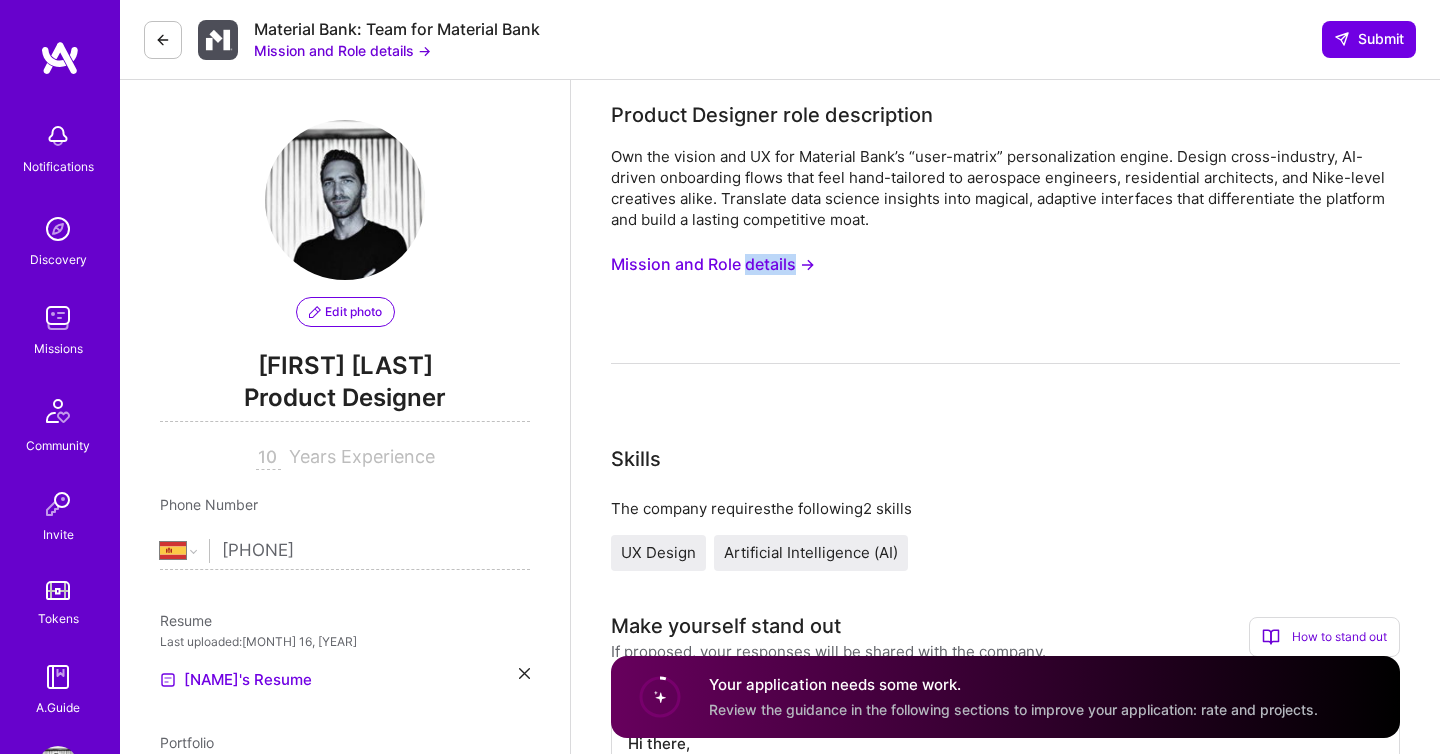 click on "Own the vision and UX for Material Bank’s “user-matrix” personalization engine. Design cross-industry, AI-driven onboarding flows that feel hand-tailored to aerospace engineers, residential architects, and Nike-level creatives alike. Translate data science insights into magical, adaptive interfaces that differentiate the platform and build a lasting competitive moat. Mission and Role details →" at bounding box center (1005, 255) 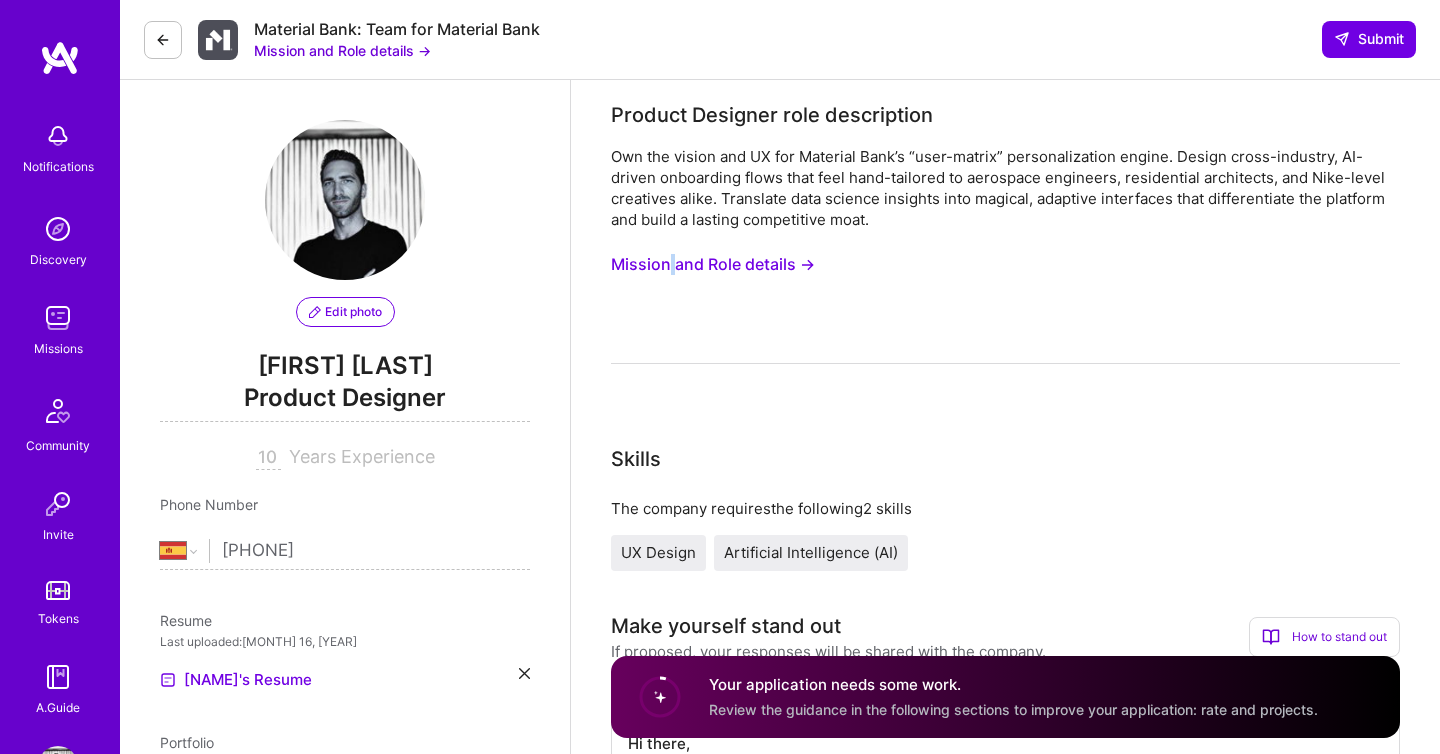 click on "Mission and Role details →" at bounding box center (713, 264) 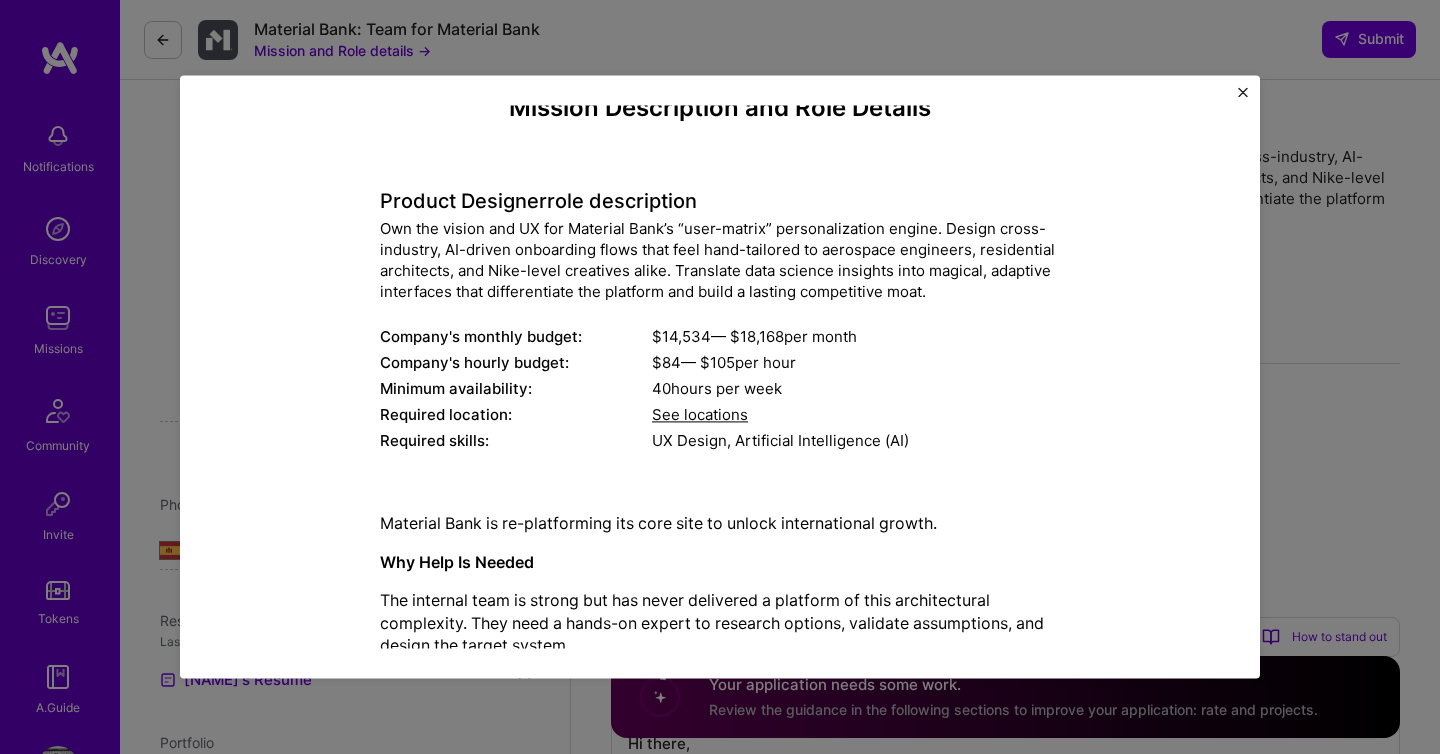scroll, scrollTop: 2, scrollLeft: 0, axis: vertical 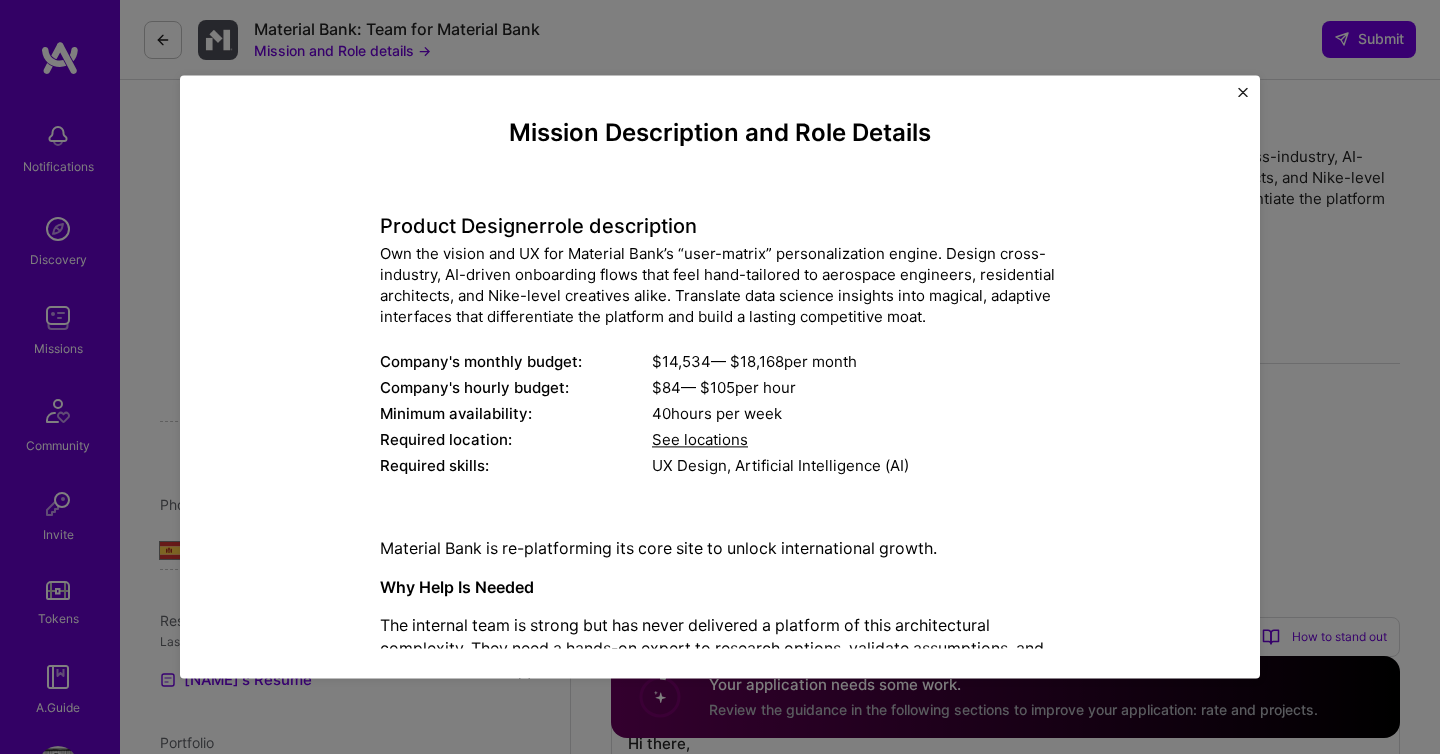 click on "Mission Description and Role Details Product Designer  role description Own the vision and UX for Material Bank’s “user-matrix” personalization engine. Design cross-industry, AI-driven onboarding flows that feel hand-tailored to aerospace engineers, residential architects, and Nike-level creatives alike. Translate data science insights into magical, adaptive interfaces that differentiate the platform and build a lasting competitive moat. Company's monthly budget: $ 14,534  — $ 18,168  per month Company's hourly budget: $ 84  — $ 105  per hour Minimum availability: 40  hours per week Required location: See locations Required skills: UX Design, Artificial Intelligence (AI) Material Bank is re-platforming its core site to unlock international growth.
Why Help Is Needed
The internal team is strong but has never delivered a platform of this architectural complexity. They need a hands-on expert to research options, validate assumptions, and design the target system.
Global foundation" at bounding box center (720, 377) 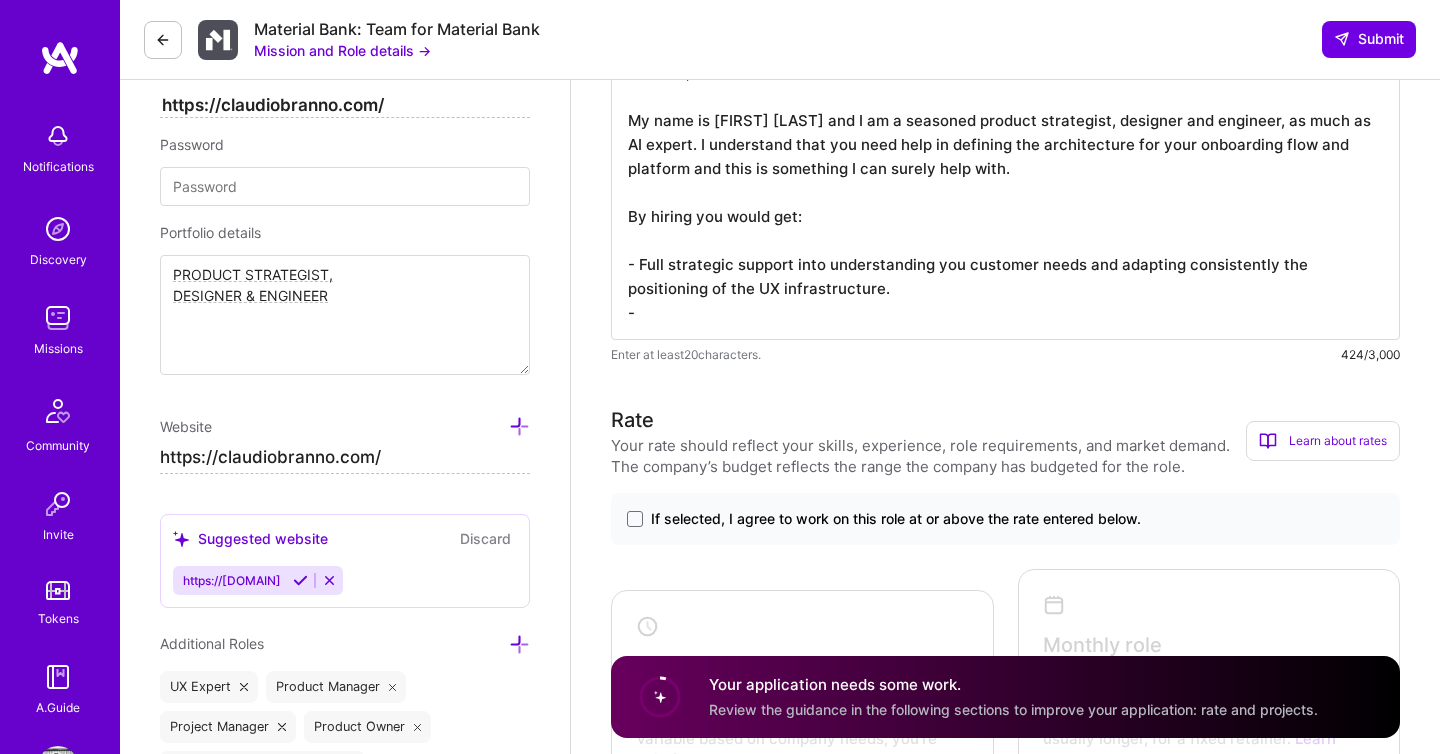 scroll, scrollTop: 667, scrollLeft: 0, axis: vertical 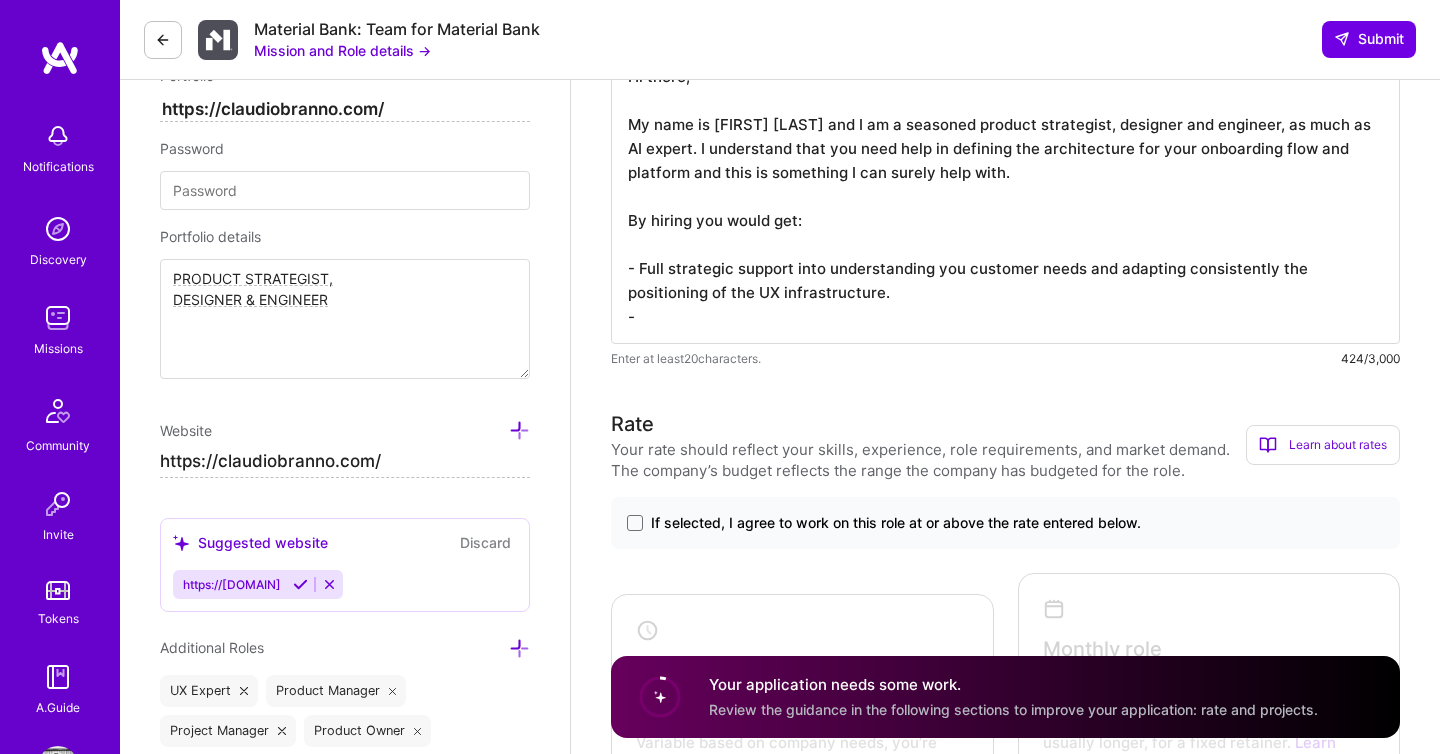 click on "Hi there,
My name is [FIRST] [LAST] and I am a seasoned product strategist, designer and engineer, as much as AI expert. I understand that you need help in defining the architecture for your onboarding flow and platform and this is something I can surely help with.
By hiring you would get:
- Full strategic support into understanding you customer needs and adapting consistently the positioning of the UX infrastructure.
-" at bounding box center (1005, 196) 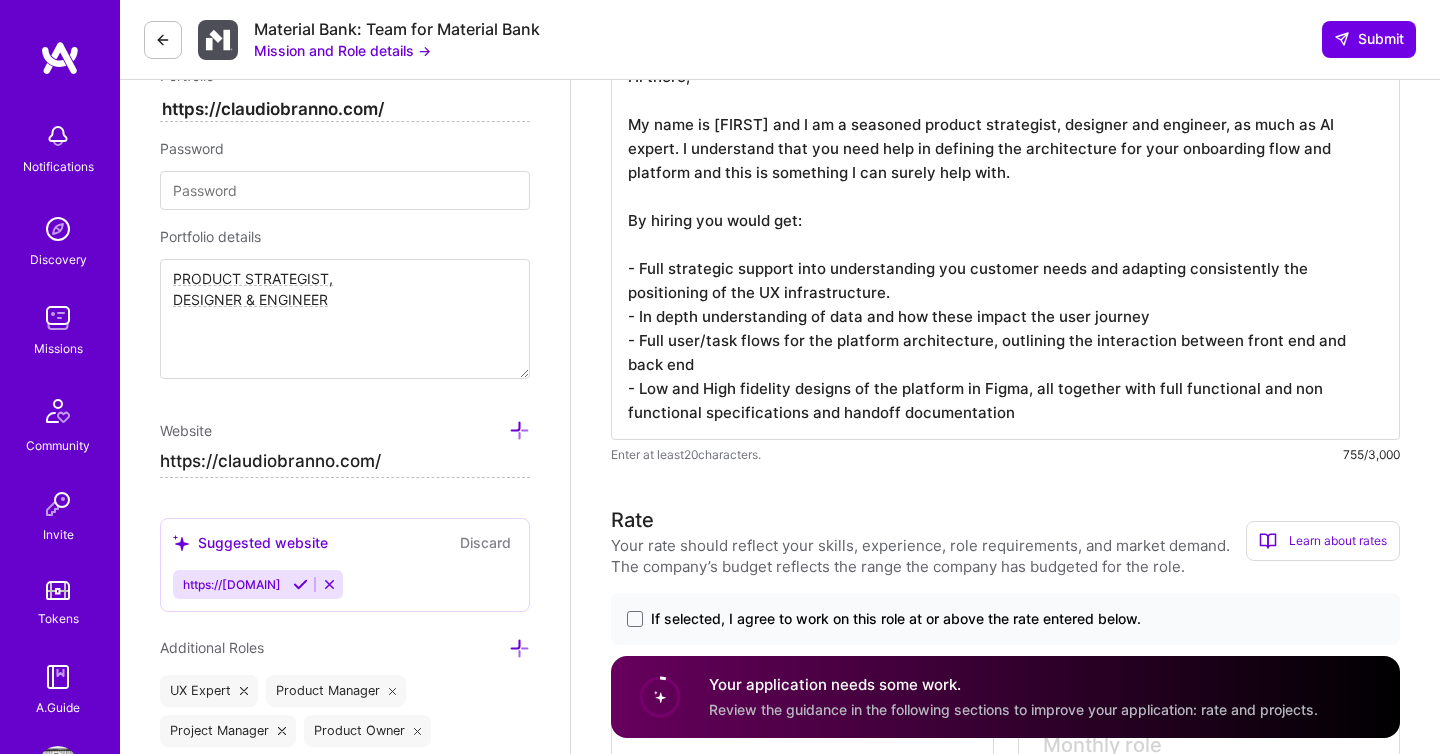click on "Hi there,
My name is [FIRST] and I am a seasoned product strategist, designer and engineer, as much as AI expert. I understand that you need help in defining the architecture for your onboarding flow and platform and this is something I can surely help with.
By hiring you would get:
- Full strategic support into understanding you customer needs and adapting consistently the positioning of the UX infrastructure.
- In depth understanding of data and how these impact the user journey
- Full user/task flows for the platform architecture, outlining the interaction between front end and back end
- Low and High fidelity designs of the platform in Figma, all together with full functional and non functional specifications and handoff documentation" at bounding box center [1005, 244] 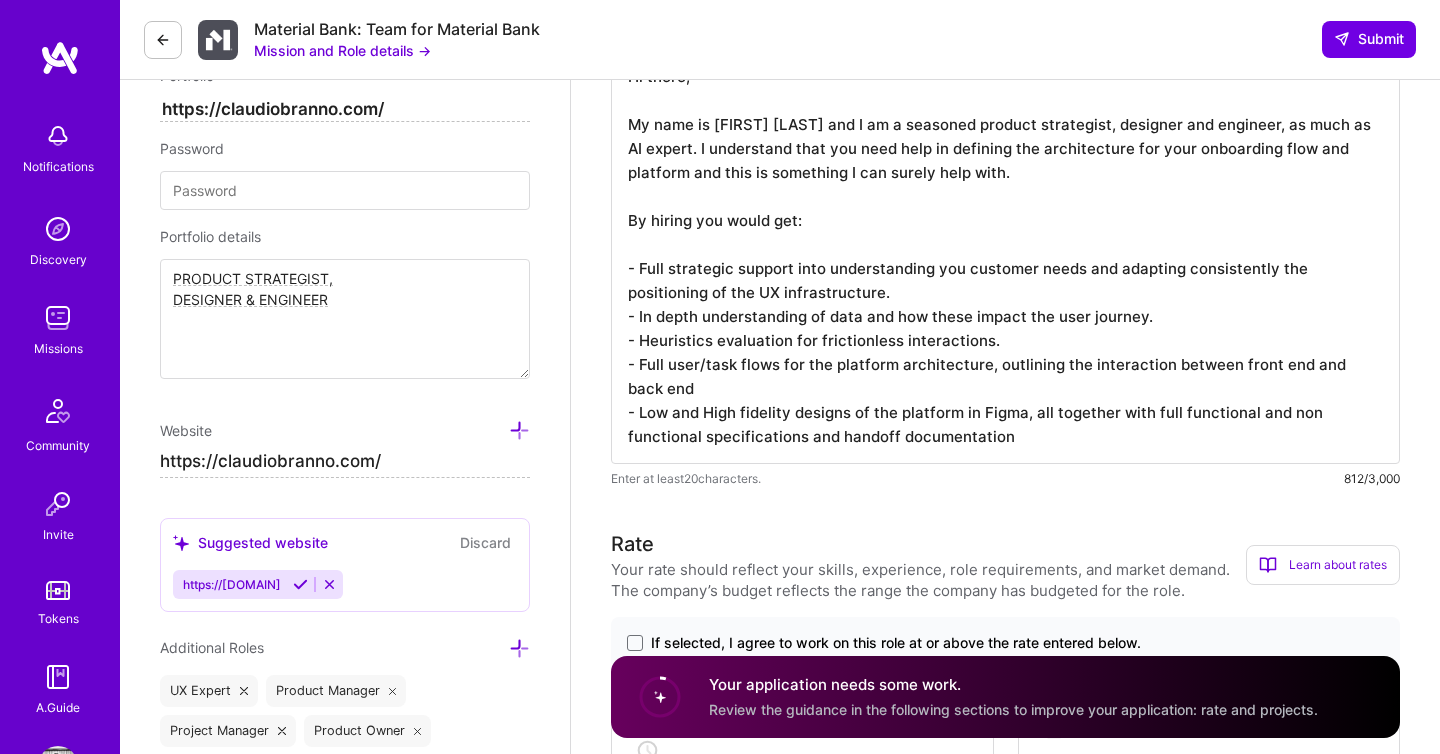 click on "Hi there,
My name is [FIRST] [LAST] and I am a seasoned product strategist, designer and engineer, as much as AI expert. I understand that you need help in defining the architecture for your onboarding flow and platform and this is something I can surely help with.
By hiring you would get:
- Full strategic support into understanding you customer needs and adapting consistently the positioning of the UX infrastructure.
- In depth understanding of data and how these impact the user journey.
- Heuristics evaluation for frictionless interactions.
- Full user/task flows for the platform architecture, outlining the interaction between front end and back end
- Low and High fidelity designs of the platform in Figma, all together with full functional and non functional specifications and handoff documentation" at bounding box center [1005, 256] 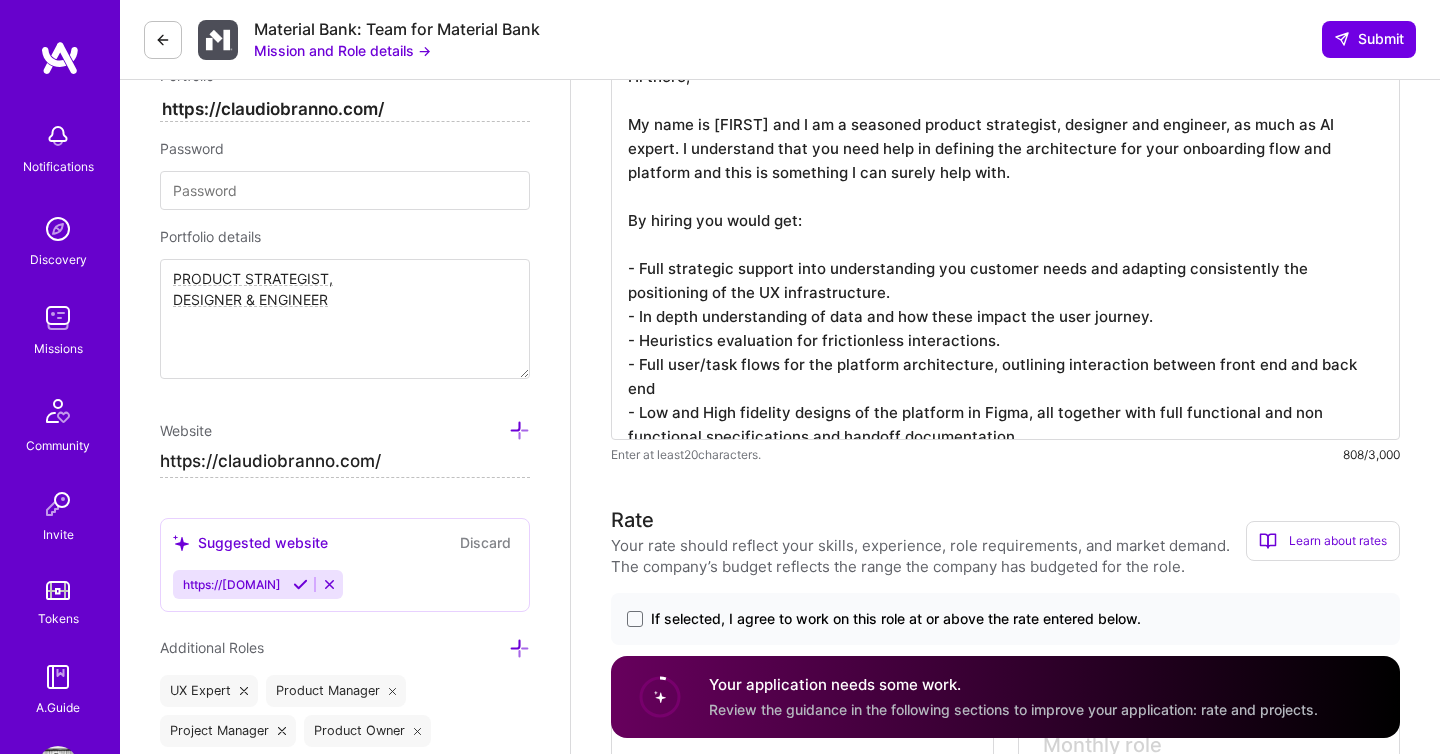 click on "Hi there,
My name is [FIRST] and I am a seasoned product strategist, designer and engineer, as much as AI expert. I understand that you need help in defining the architecture for your onboarding flow and platform and this is something I can surely help with.
By hiring you would get:
- Full strategic support into understanding you customer needs and adapting consistently the positioning of the UX infrastructure.
- In depth understanding of data and how these impact the user journey.
- Heuristics evaluation for frictionless interactions.
- Full user/task flows for the platform architecture, outlining interaction between front end and back end
- Low and High fidelity designs of the platform in Figma, all together with full functional and non functional specifications and handoff documentation" at bounding box center (1005, 244) 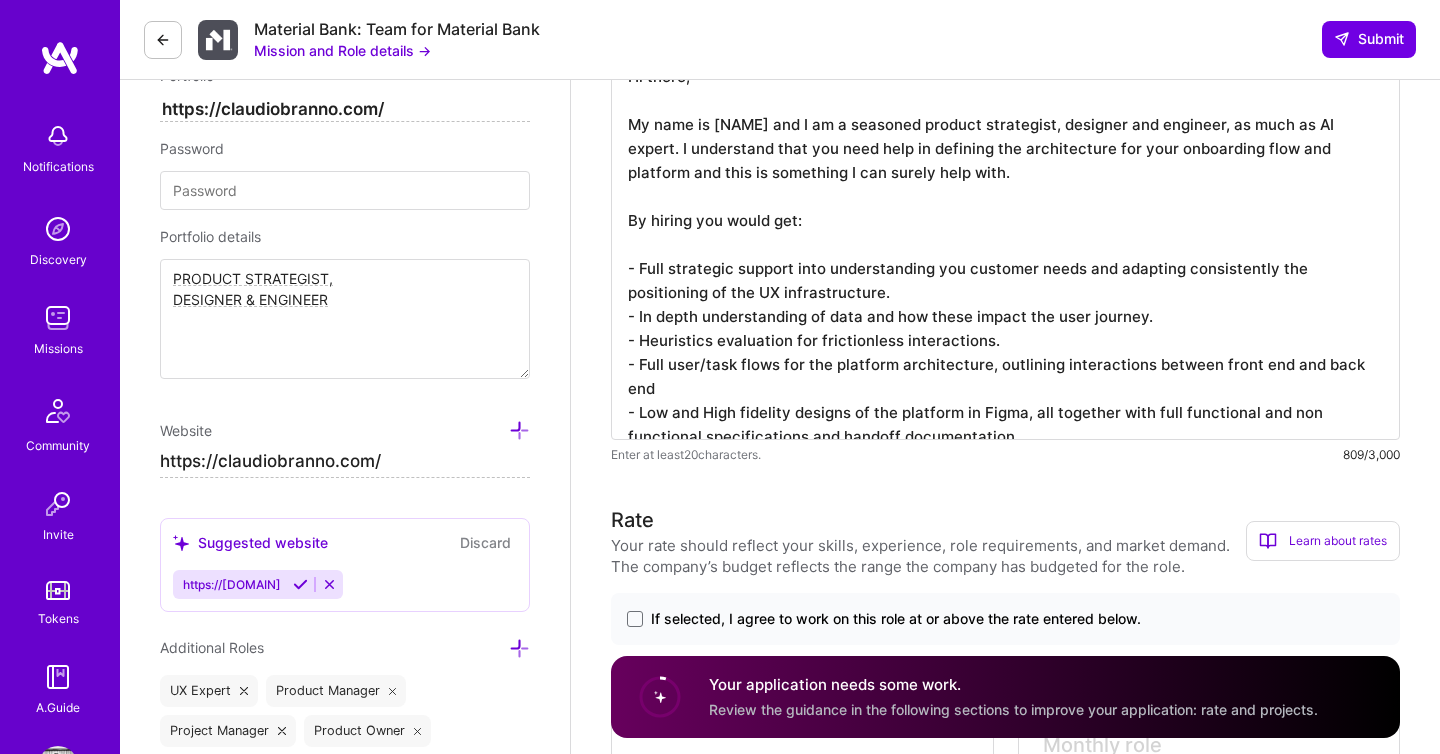 click on "Hi there,
My name is [NAME] and I am a seasoned product strategist, designer and engineer, as much as AI expert. I understand that you need help in defining the architecture for your onboarding flow and platform and this is something I can surely help with.
By hiring you would get:
- Full strategic support into understanding you customer needs and adapting consistently the positioning of the UX infrastructure.
- In depth understanding of data and how these impact the user journey.
- Heuristics evaluation for frictionless interactions.
- Full user/task flows for the platform architecture, outlining interactions between front end and back end
- Low and High fidelity designs of the platform in Figma, all together with full functional and non functional specifications and handoff documentation" at bounding box center [1005, 244] 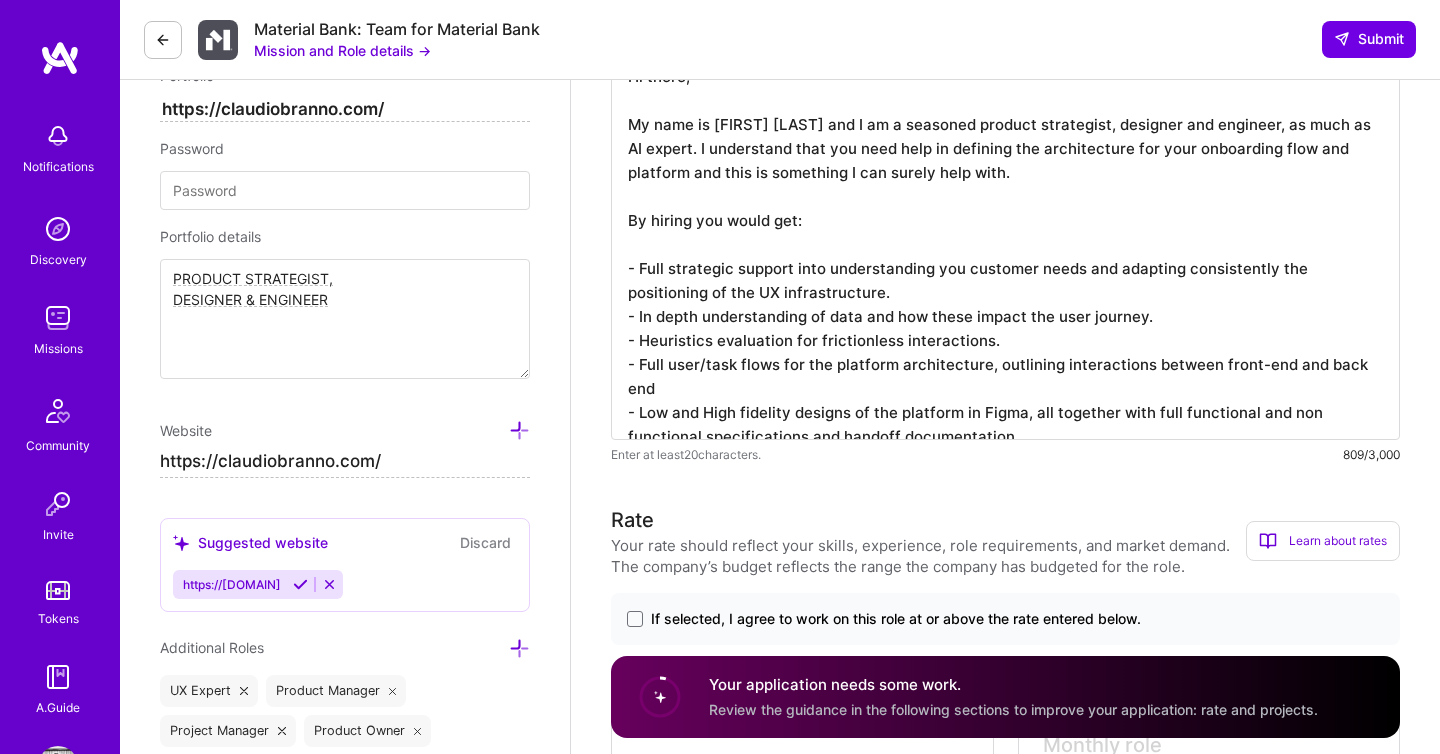 click on "Hi there,
My name is [FIRST] [LAST] and I am a seasoned product strategist, designer and engineer, as much as AI expert. I understand that you need help in defining the architecture for your onboarding flow and platform and this is something I can surely help with.
By hiring you would get:
- Full strategic support into understanding you customer needs and adapting consistently the positioning of the UX infrastructure.
- In depth understanding of data and how these impact the user journey.
- Heuristics evaluation for frictionless interactions.
- Full user/task flows for the platform architecture, outlining interactions between front-end and back end
- Low and High fidelity designs of the platform in Figma, all together with full functional and non functional specifications and handoff documentation" at bounding box center (1005, 244) 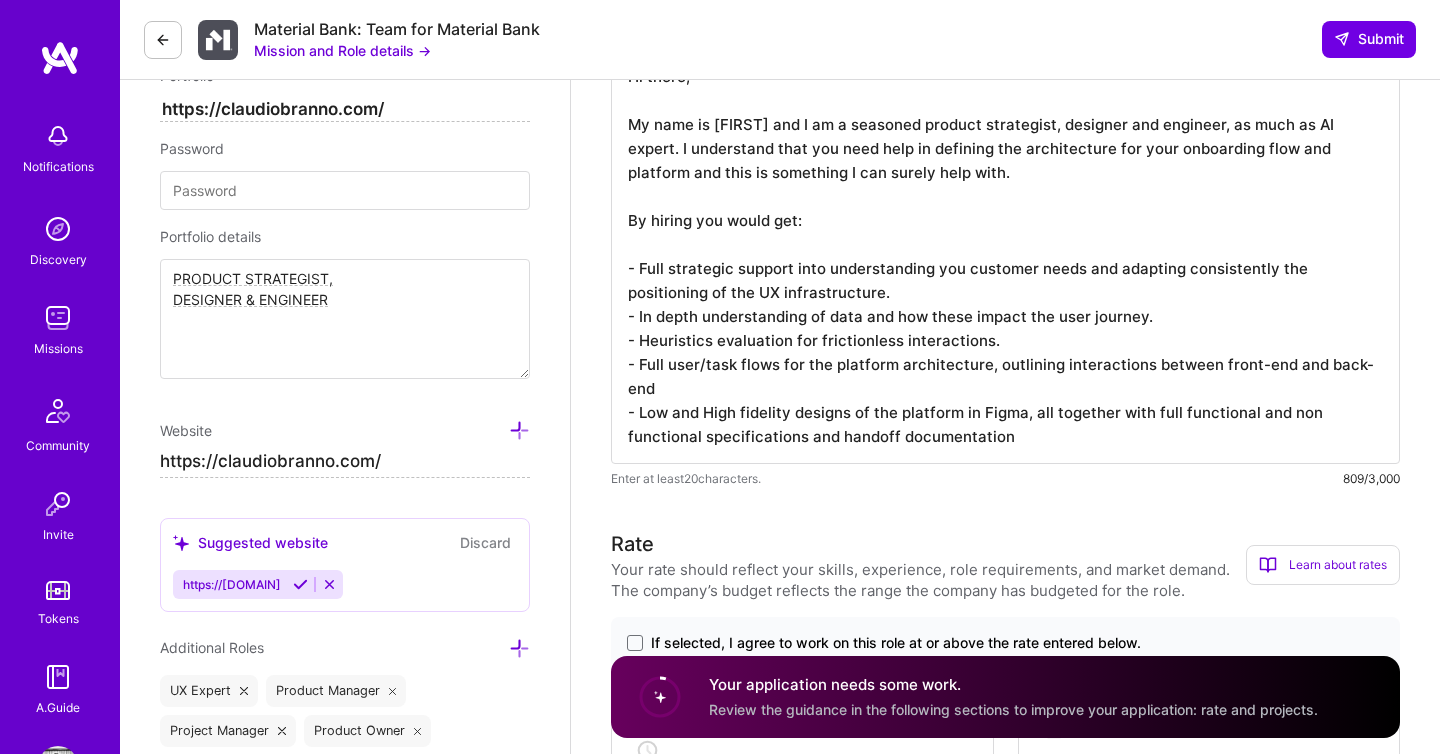 click on "Hi there,
My name is [FIRST] and I am a seasoned product strategist, designer and engineer, as much as AI expert. I understand that you need help in defining the architecture for your onboarding flow and platform and this is something I can surely help with.
By hiring you would get:
- Full strategic support into understanding you customer needs and adapting consistently the positioning of the UX infrastructure.
- In depth understanding of data and how these impact the user journey.
- Heuristics evaluation for frictionless interactions.
- Full user/task flows for the platform architecture, outlining interactions between front-end and back-end
- Low and High fidelity designs of the platform in Figma, all together with full functional and non functional specifications and handoff documentation" at bounding box center (1005, 256) 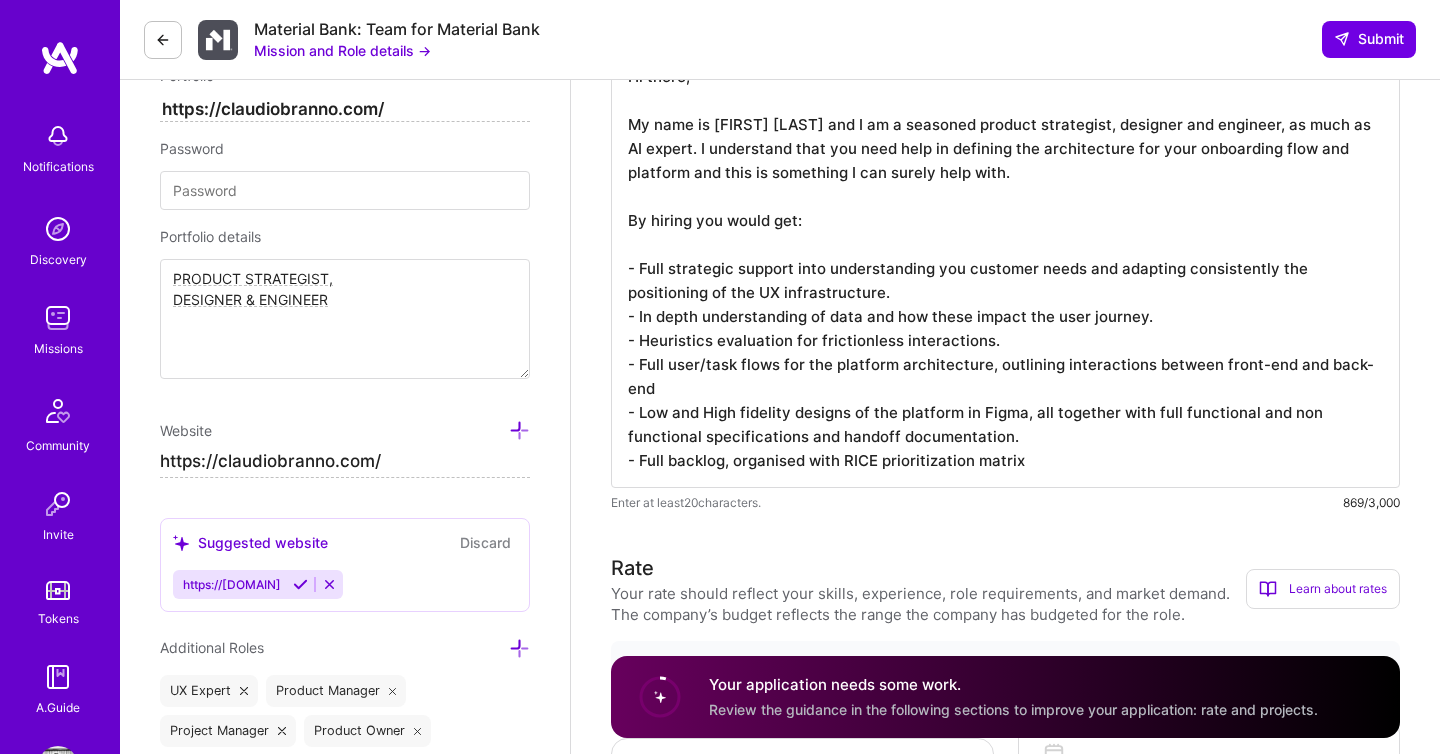 click on "Hi there,
My name is [FIRST] [LAST] and I am a seasoned product strategist, designer and engineer, as much as AI expert. I understand that you need help in defining the architecture for your onboarding flow and platform and this is something I can surely help with.
By hiring you would get:
- Full strategic support into understanding you customer needs and adapting consistently the positioning of the UX infrastructure.
- In depth understanding of data and how these impact the user journey.
- Heuristics evaluation for frictionless interactions.
- Full user/task flows for the platform architecture, outlining interactions between front-end and back-end
- Low and High fidelity designs of the platform in Figma, all together with full functional and non functional specifications and handoff documentation.
- Full backlog, organised with RICE prioritization matrix" at bounding box center (1005, 268) 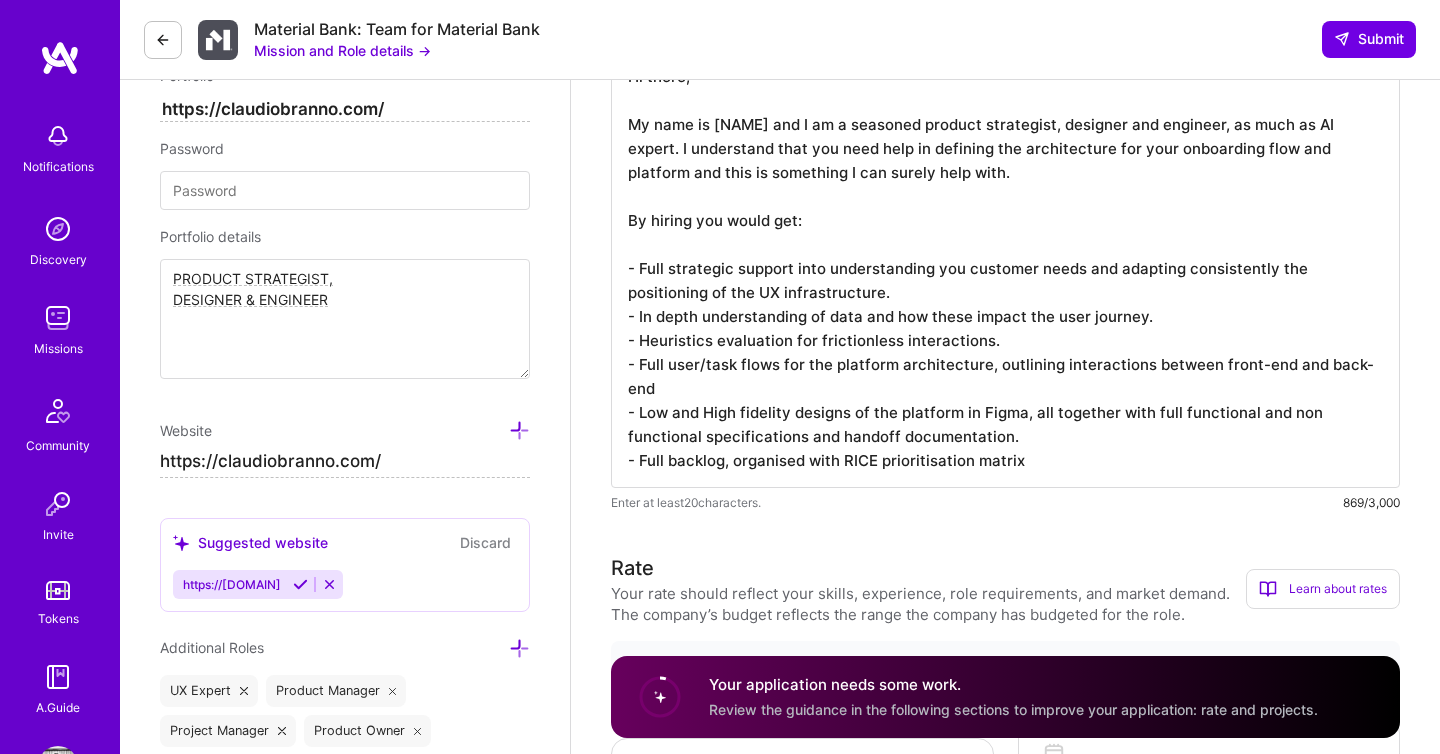 click on "Hi there,
My name is [NAME] and I am a seasoned product strategist, designer and engineer, as much as AI expert. I understand that you need help in defining the architecture for your onboarding flow and platform and this is something I can surely help with.
By hiring you would get:
- Full strategic support into understanding you customer needs and adapting consistently the positioning of the UX infrastructure.
- In depth understanding of data and how these impact the user journey.
- Heuristics evaluation for frictionless interactions.
- Full user/task flows for the platform architecture, outlining interactions between front-end and back-end
- Low and High fidelity designs of the platform in Figma, all together with full functional and non functional specifications and handoff documentation.
- Full backlog, organised with RICE prioritisation matrix" at bounding box center [1005, 268] 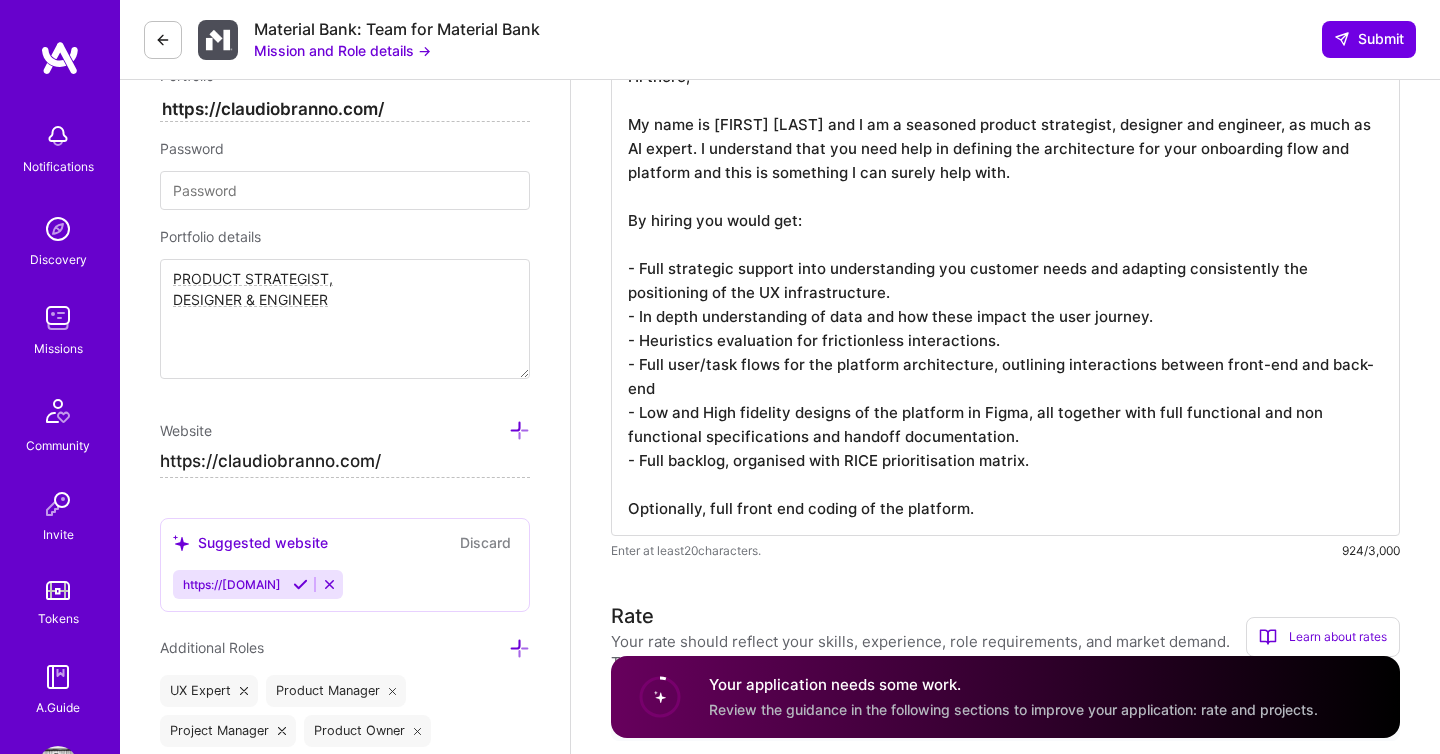 scroll, scrollTop: 2, scrollLeft: 0, axis: vertical 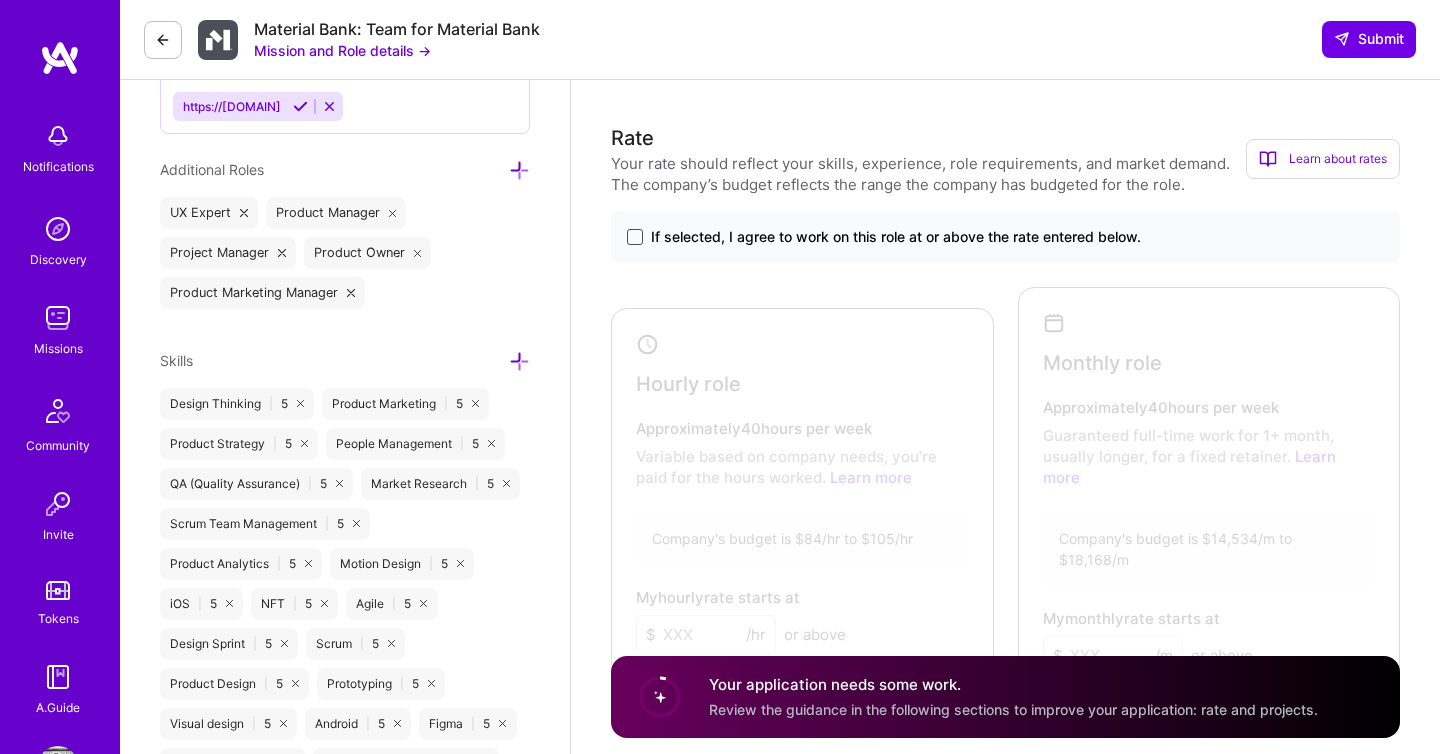 type on "Hi there,
My name is [FIRST] [LAST] and I am a seasoned product strategist, designer and engineer, as much as AI expert. I understand that you need help in defining the architecture for your onboarding flow and platform and this is something I can surely help with.
By hiring you would get:
- Full strategic support into understanding you customer needs and adapting consistently the positioning of the UX infrastructure.
- In depth understanding of data and how these impact the user journey.
- Heuristics evaluation for frictionless interactions.
- Full user/task flows for the platform architecture, outlining interactions between front-end and back-end
- Low and High fidelity designs of the platform in Figma, all together with full functional and non functional specifications and handoff documentation.
- Full backlog, organised with RICE prioritisation matrix.
Optionally, full front end coding of the platform." 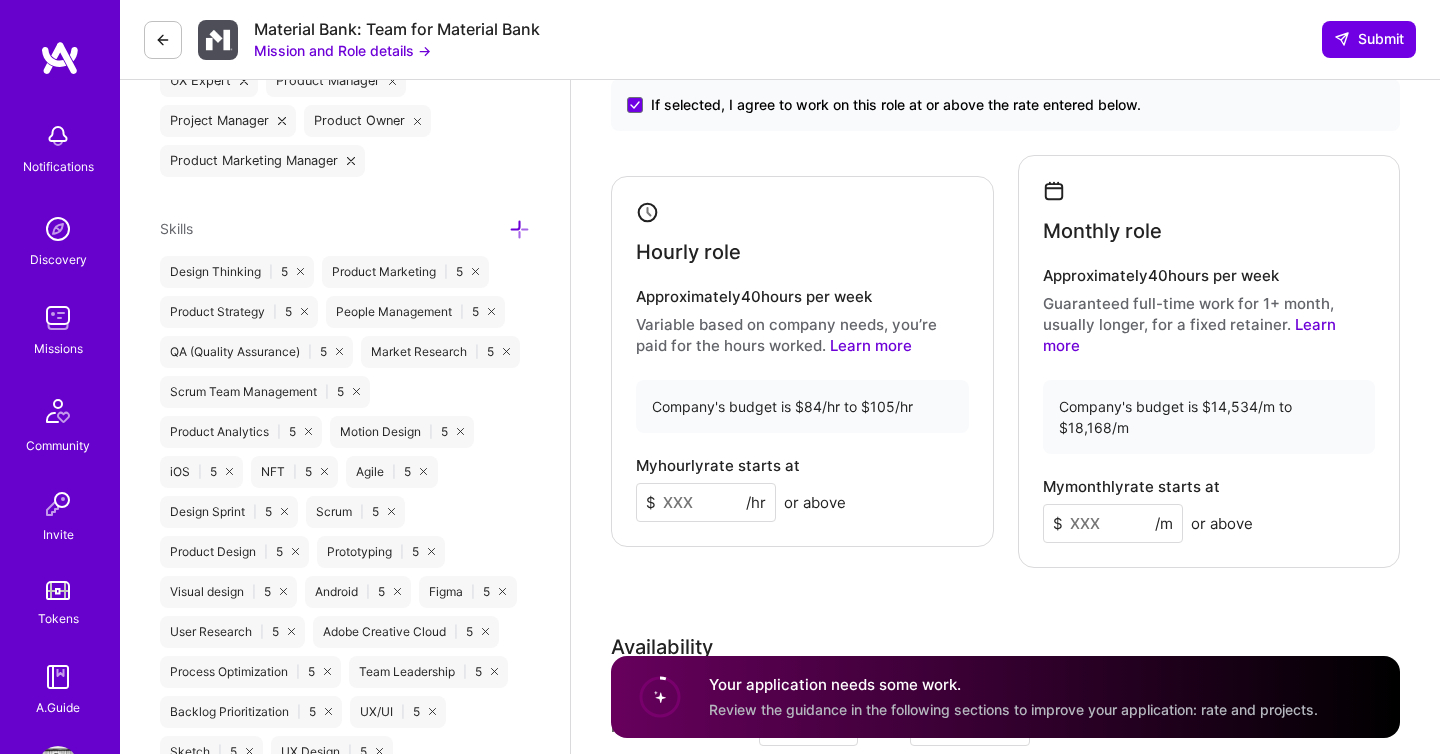 scroll, scrollTop: 1336, scrollLeft: 0, axis: vertical 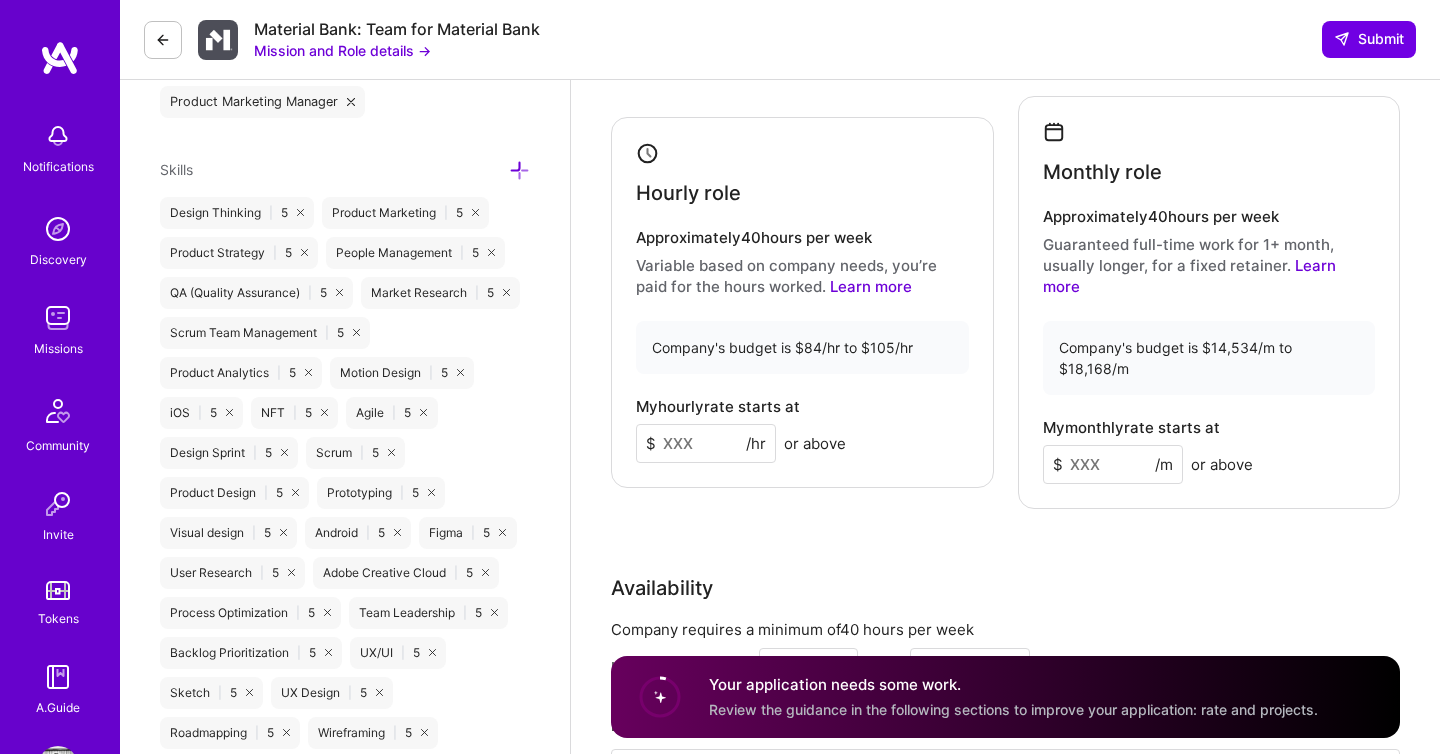 click at bounding box center [706, 443] 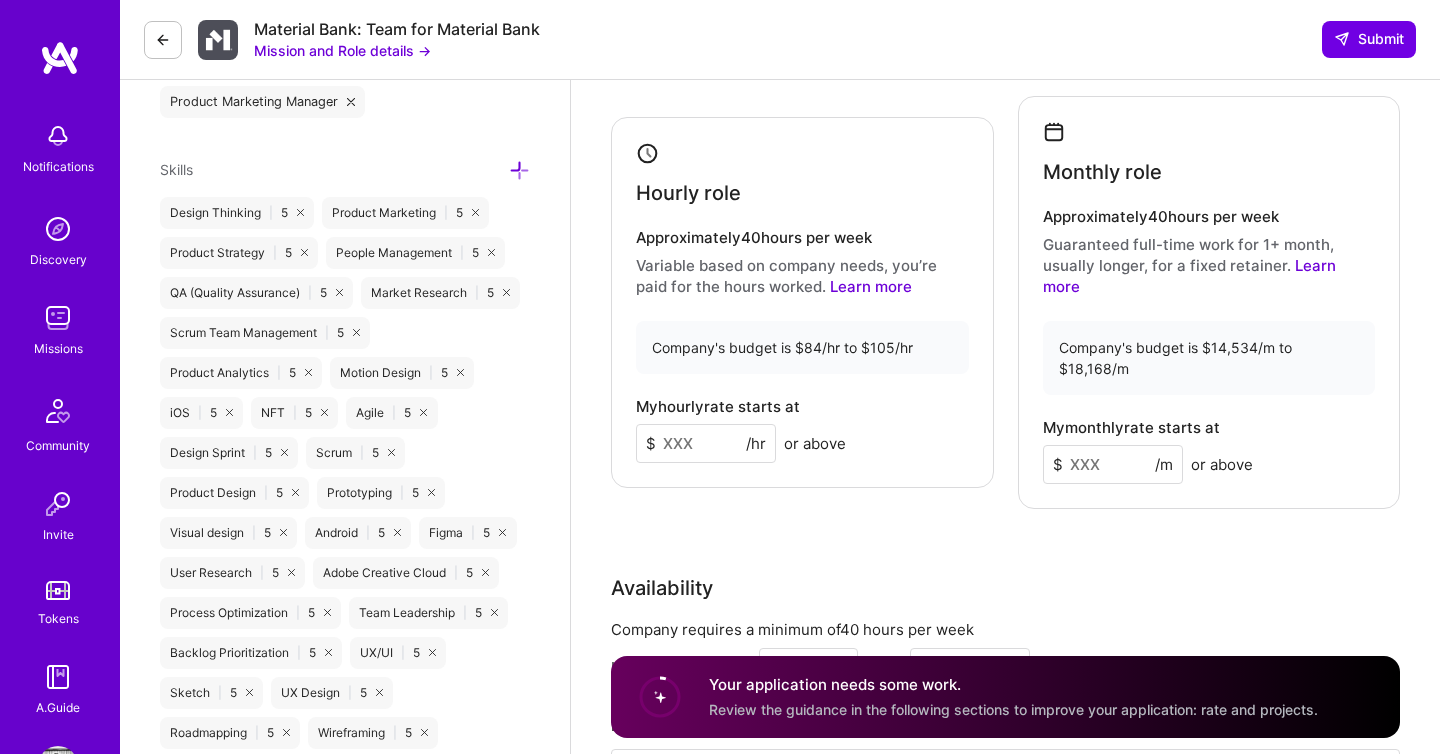 click at bounding box center (1113, 464) 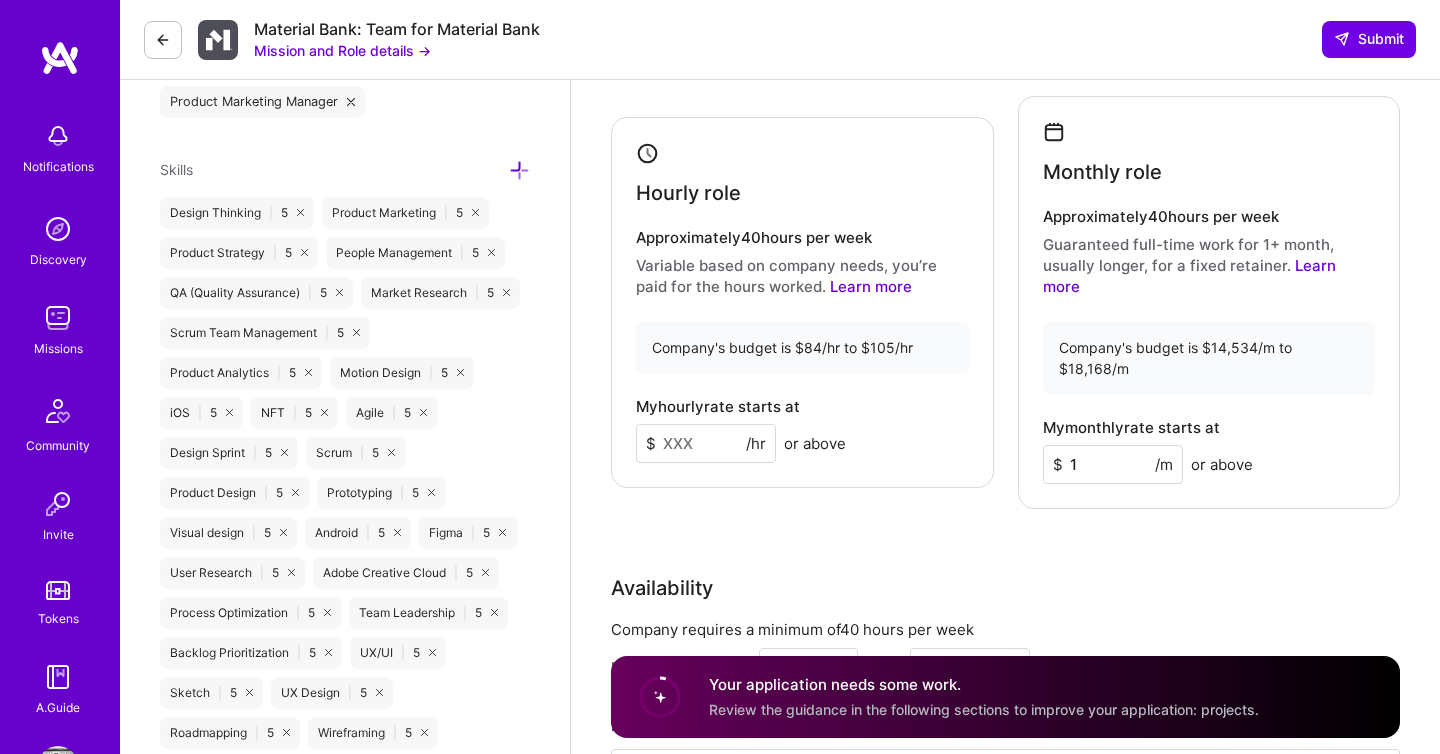 type on "16" 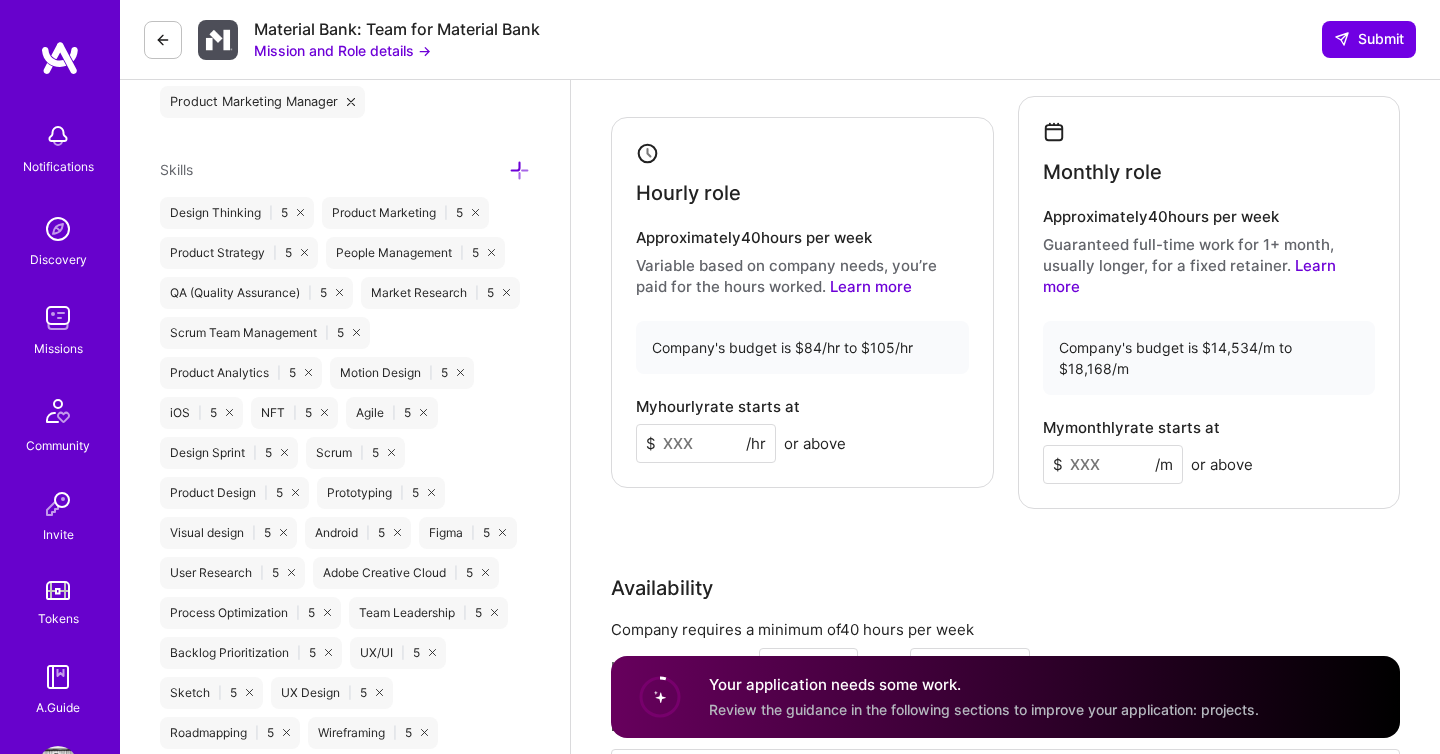 click at bounding box center (1113, 464) 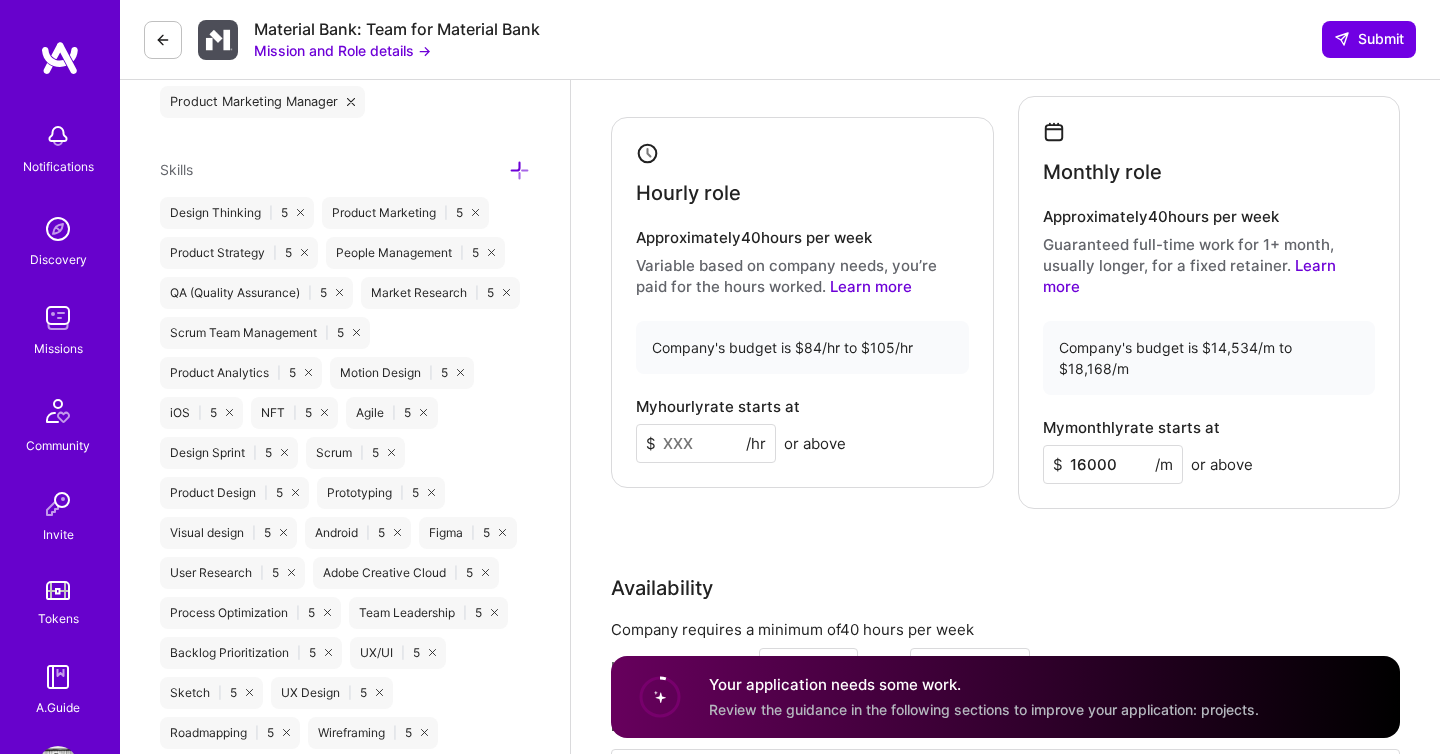 type on "16000" 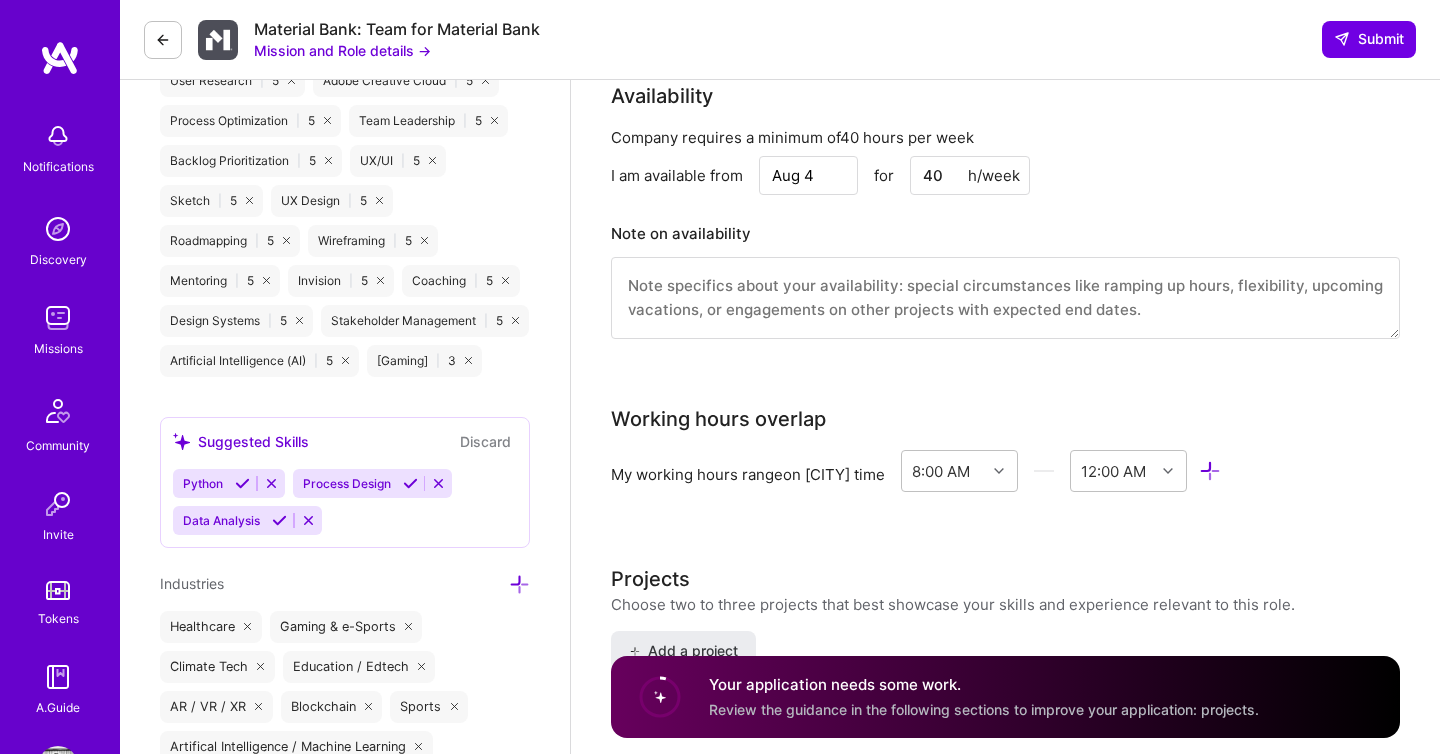 scroll, scrollTop: 1854, scrollLeft: 0, axis: vertical 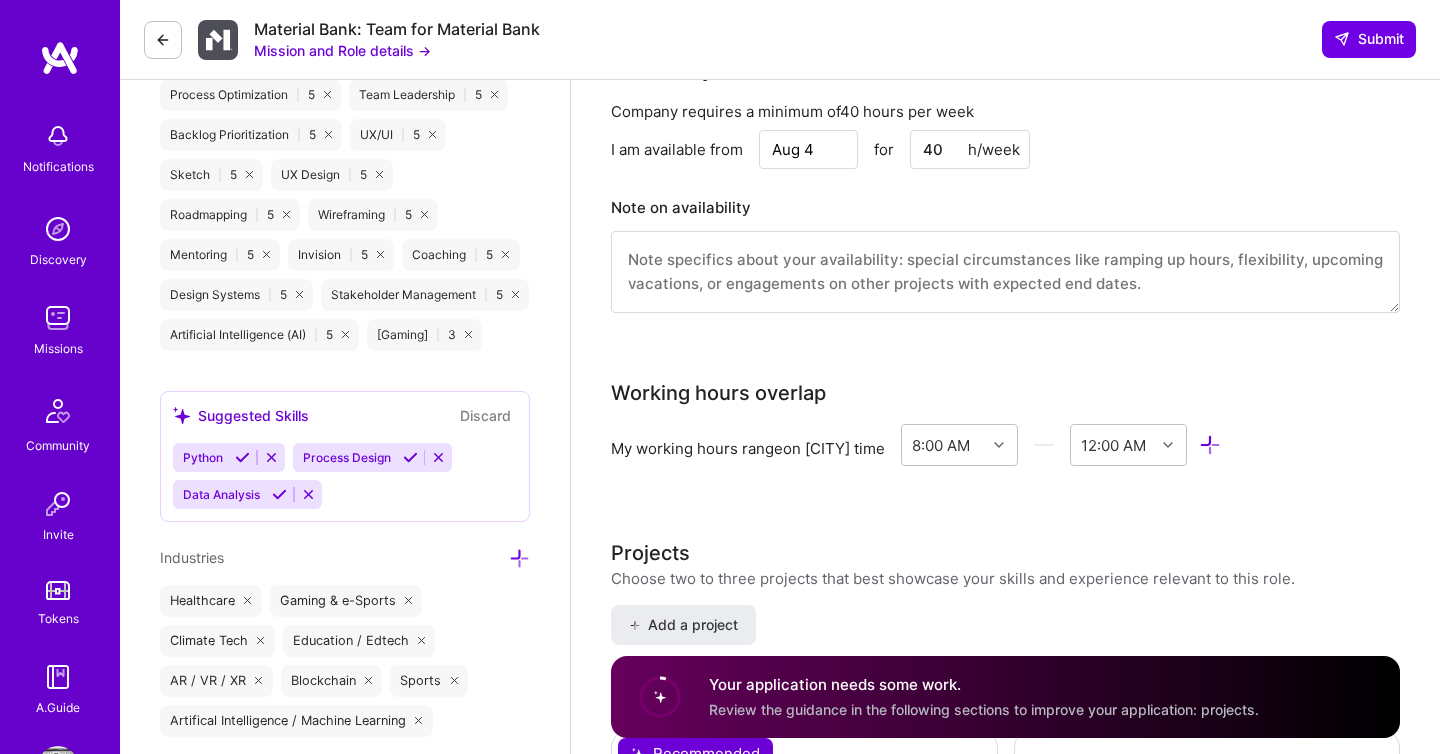 type on "100" 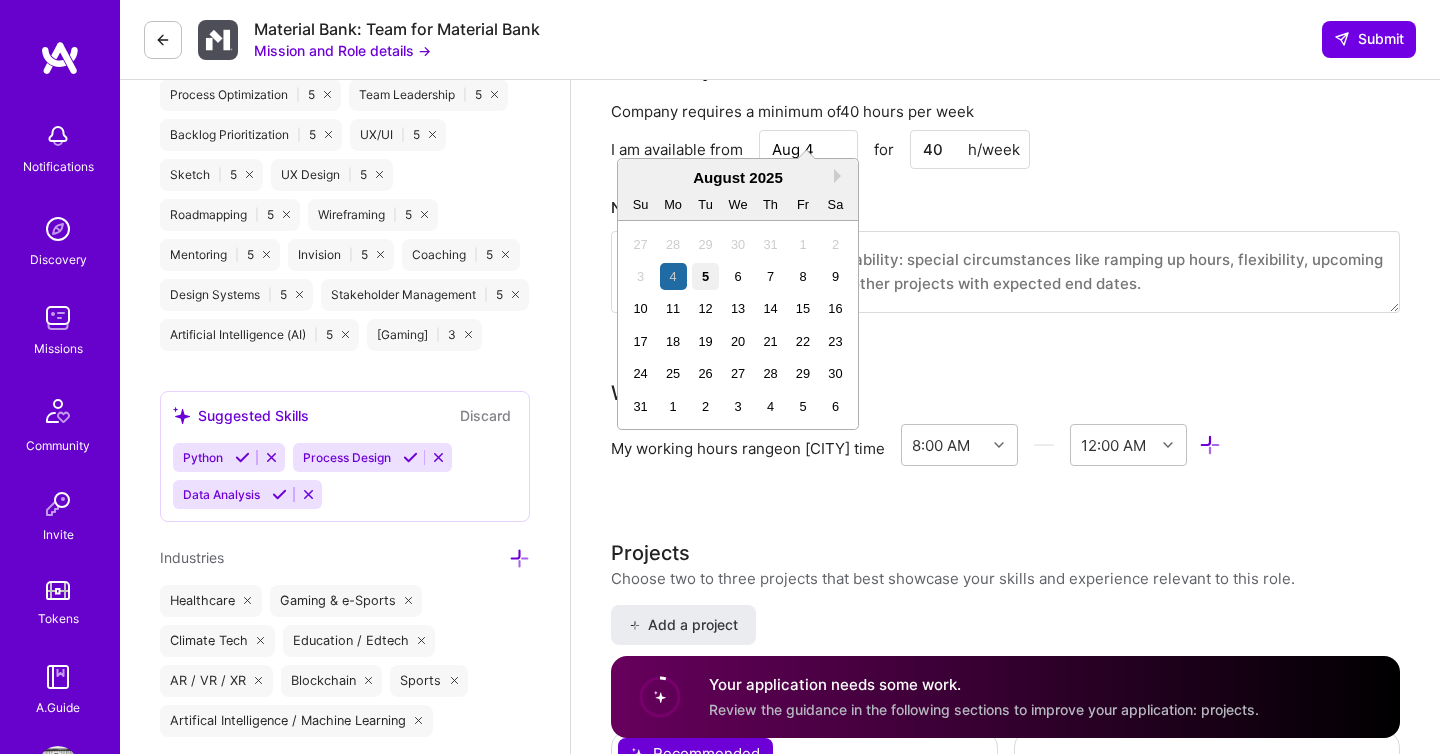 click on "5" at bounding box center [705, 276] 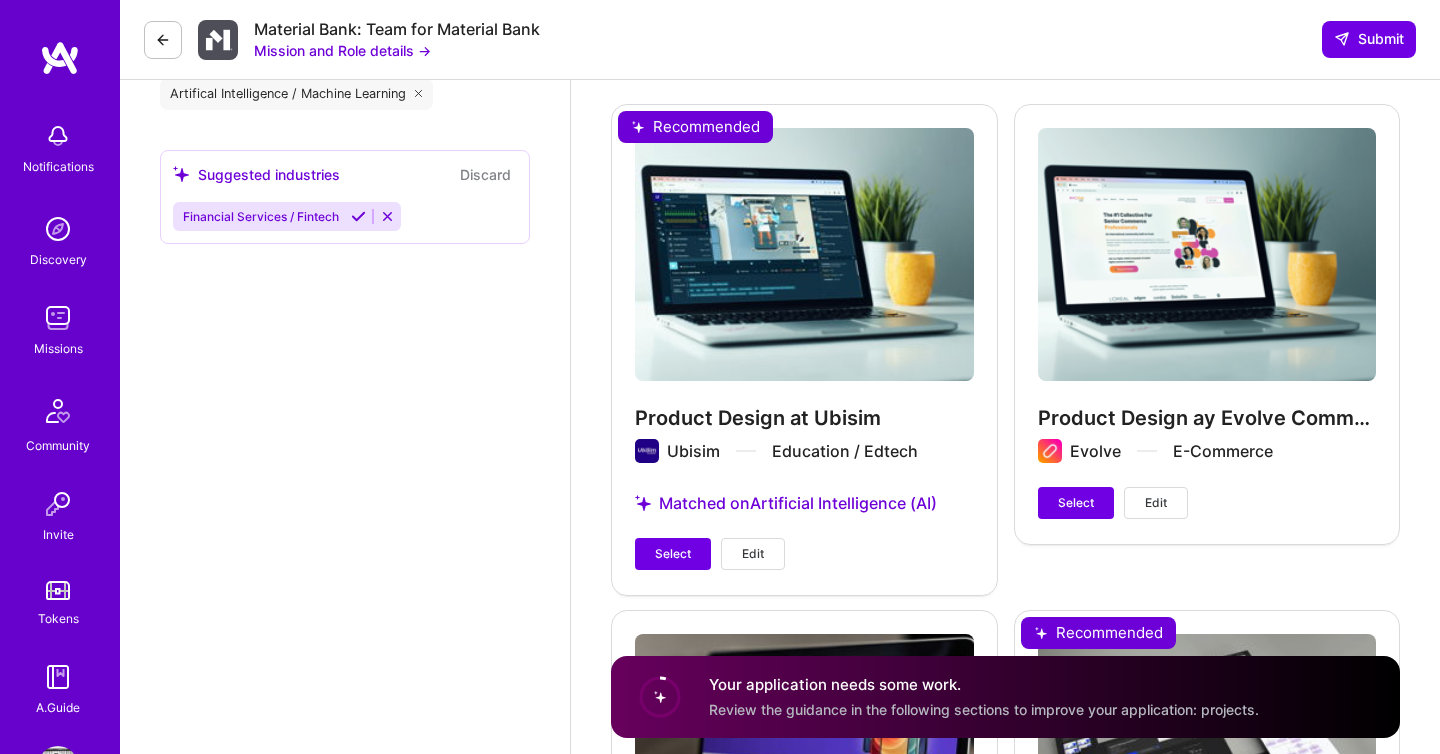 scroll, scrollTop: 2483, scrollLeft: 0, axis: vertical 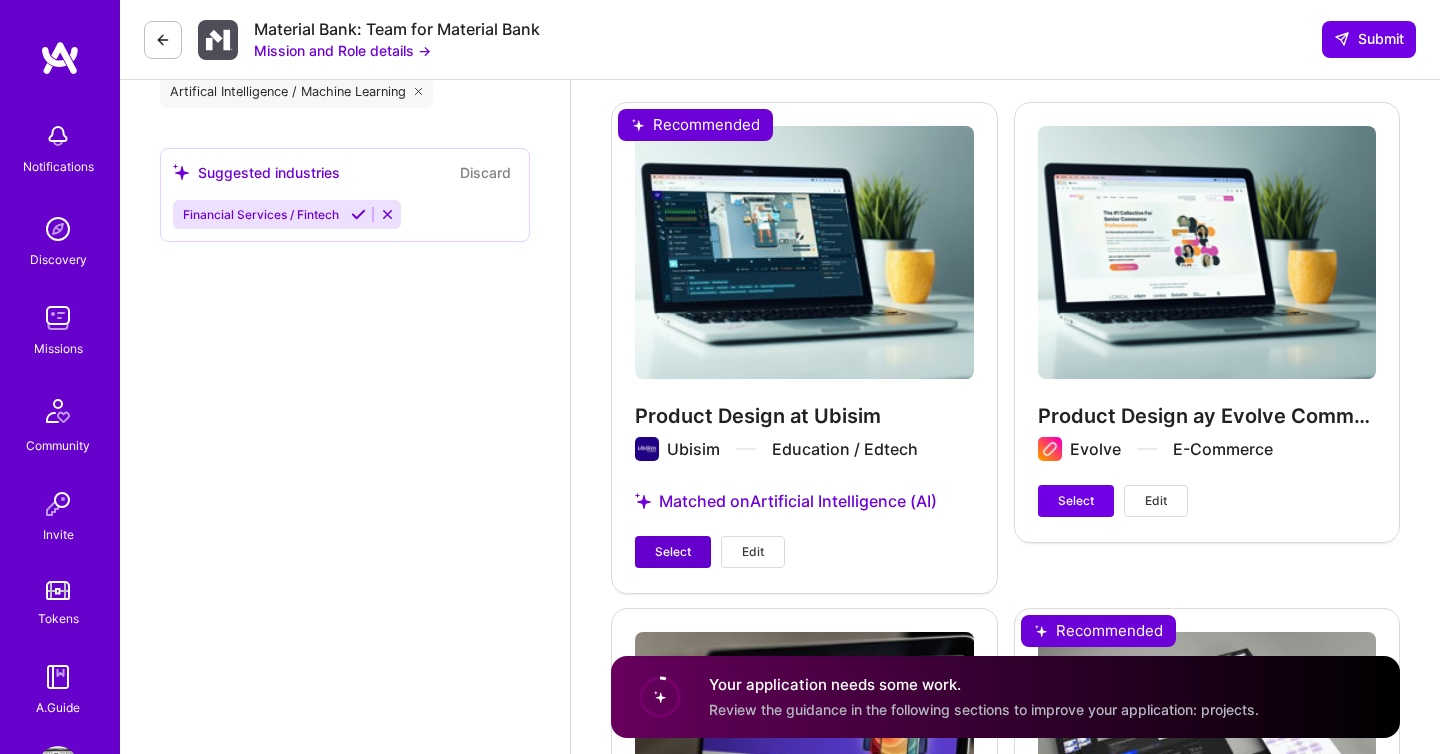 click on "Select" at bounding box center [673, 552] 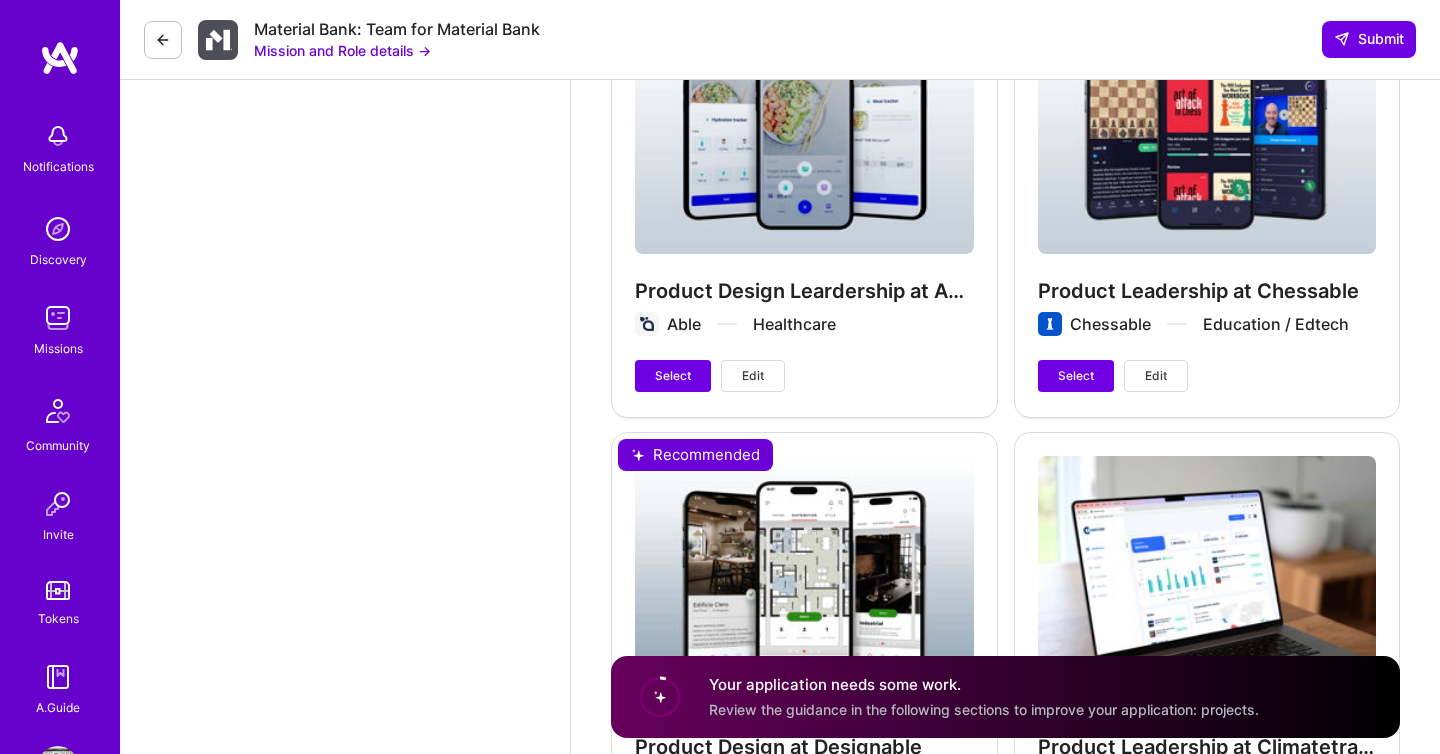 scroll, scrollTop: 3560, scrollLeft: 0, axis: vertical 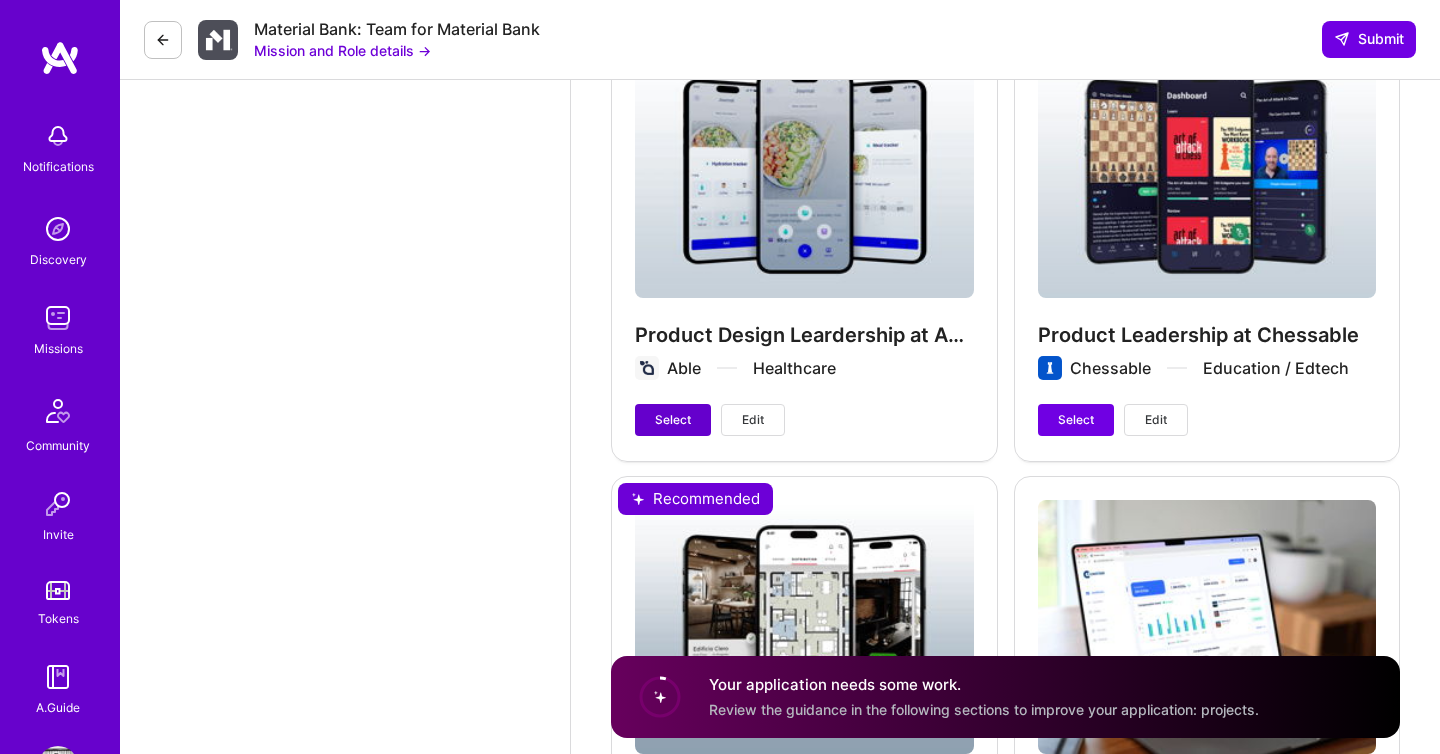 click on "Select" at bounding box center [673, 420] 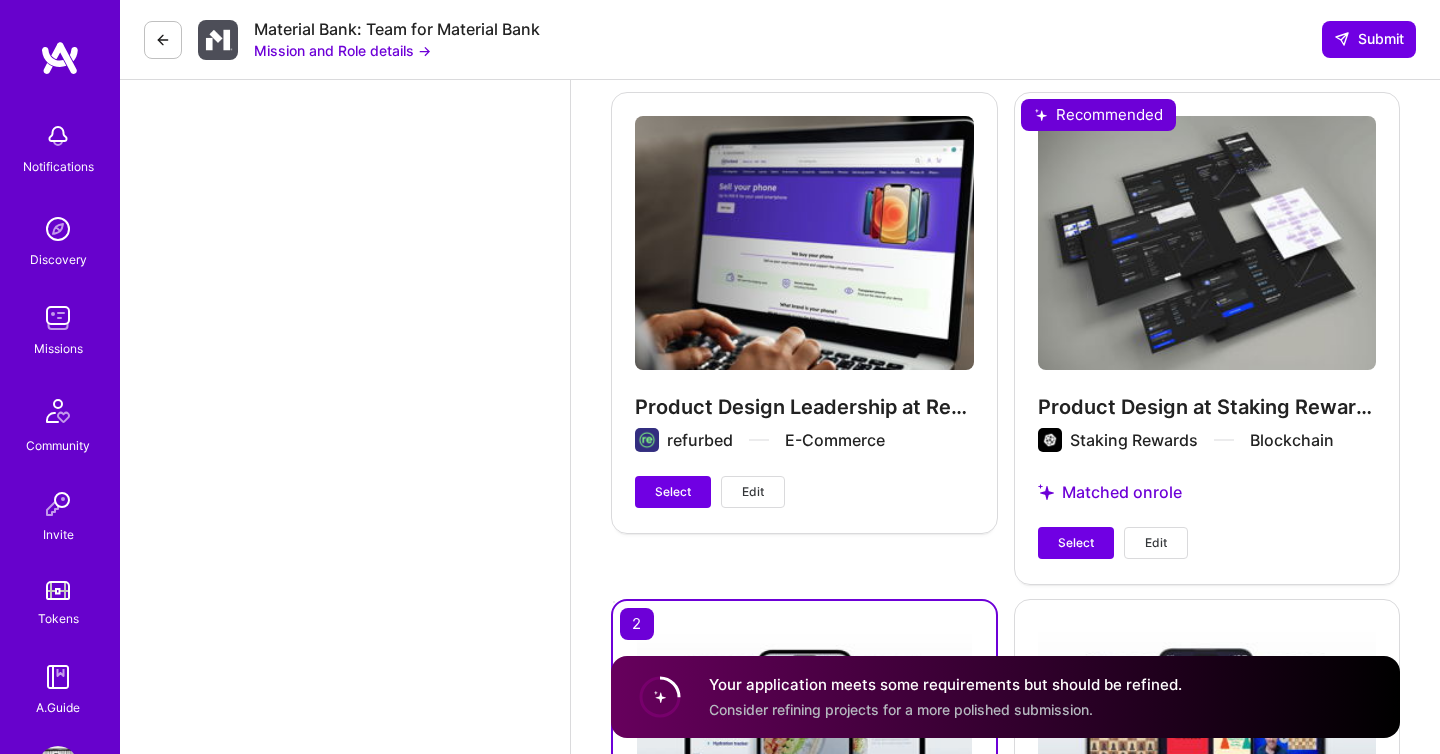 scroll, scrollTop: 2978, scrollLeft: 0, axis: vertical 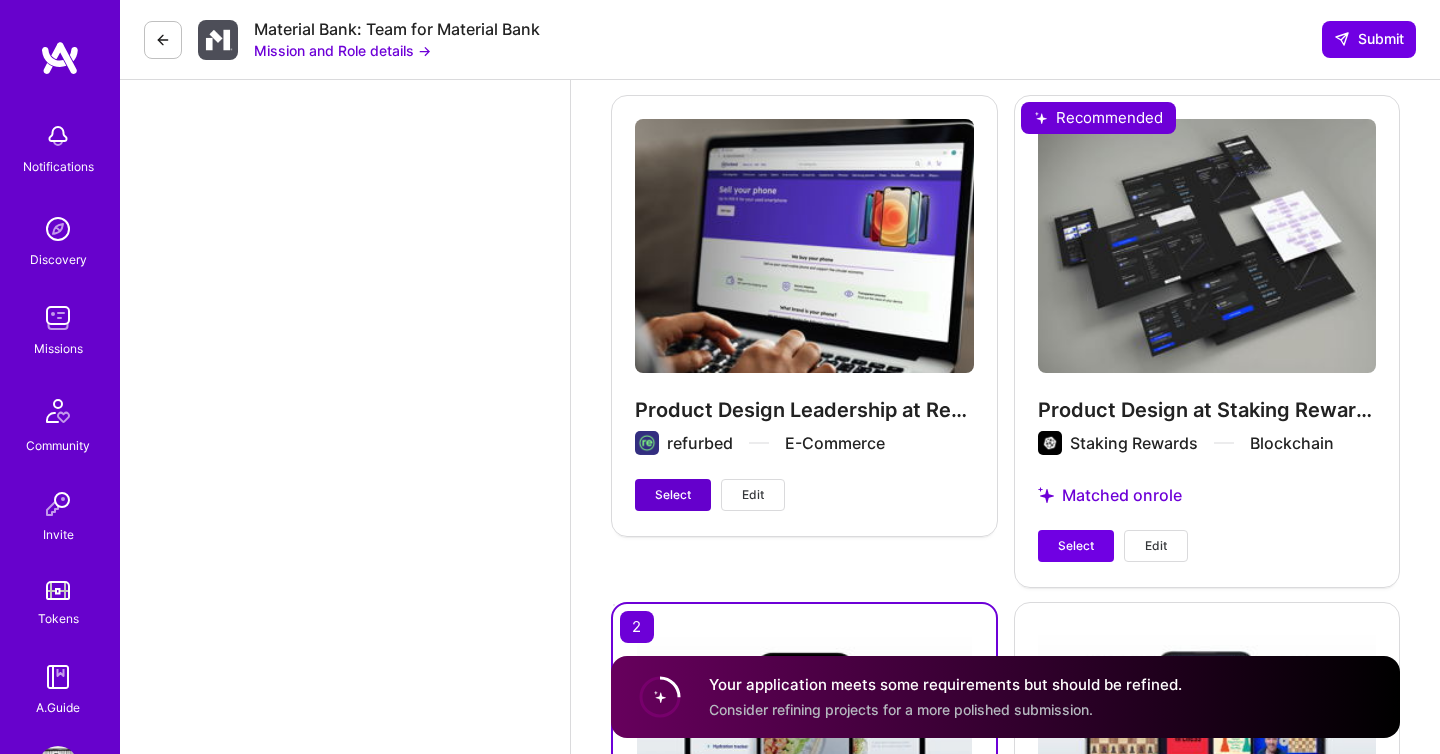 click on "Select" at bounding box center (673, 495) 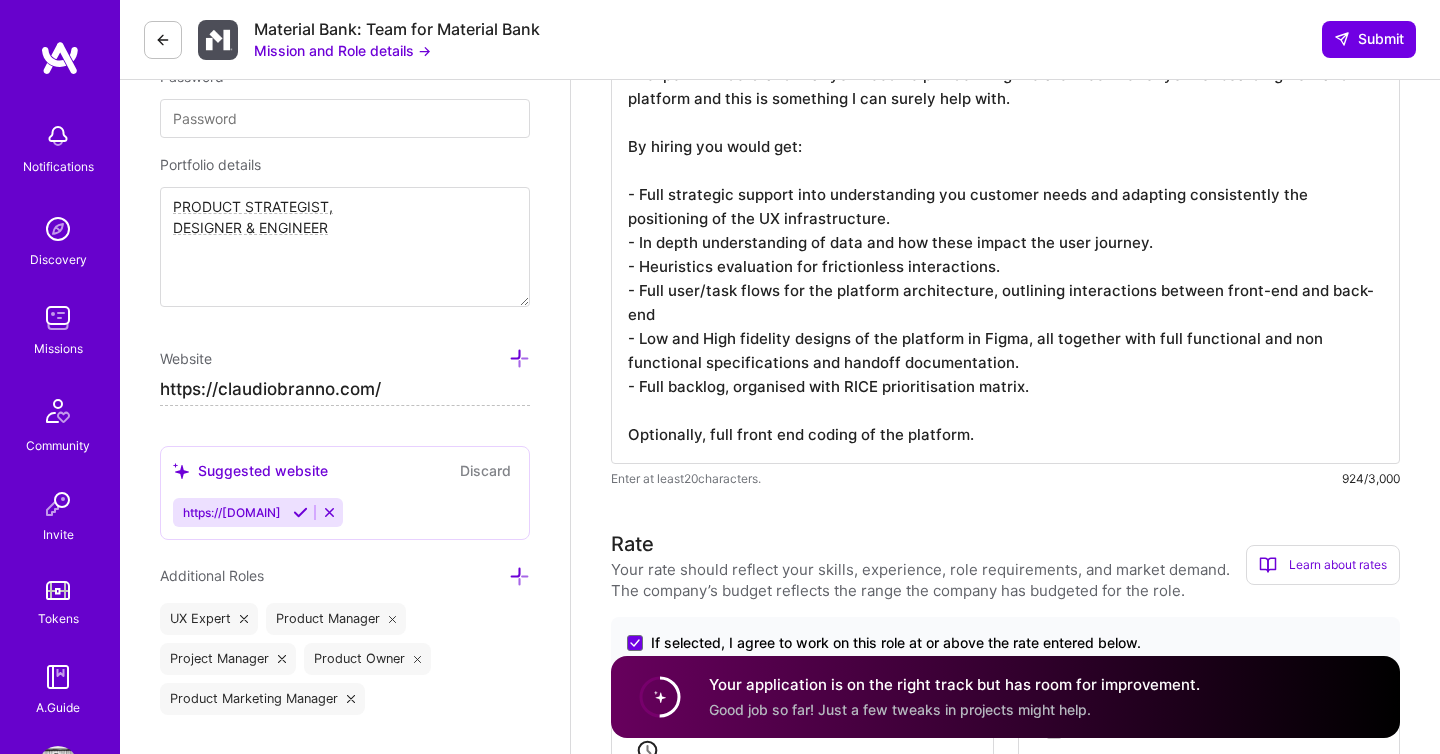 scroll, scrollTop: 702, scrollLeft: 0, axis: vertical 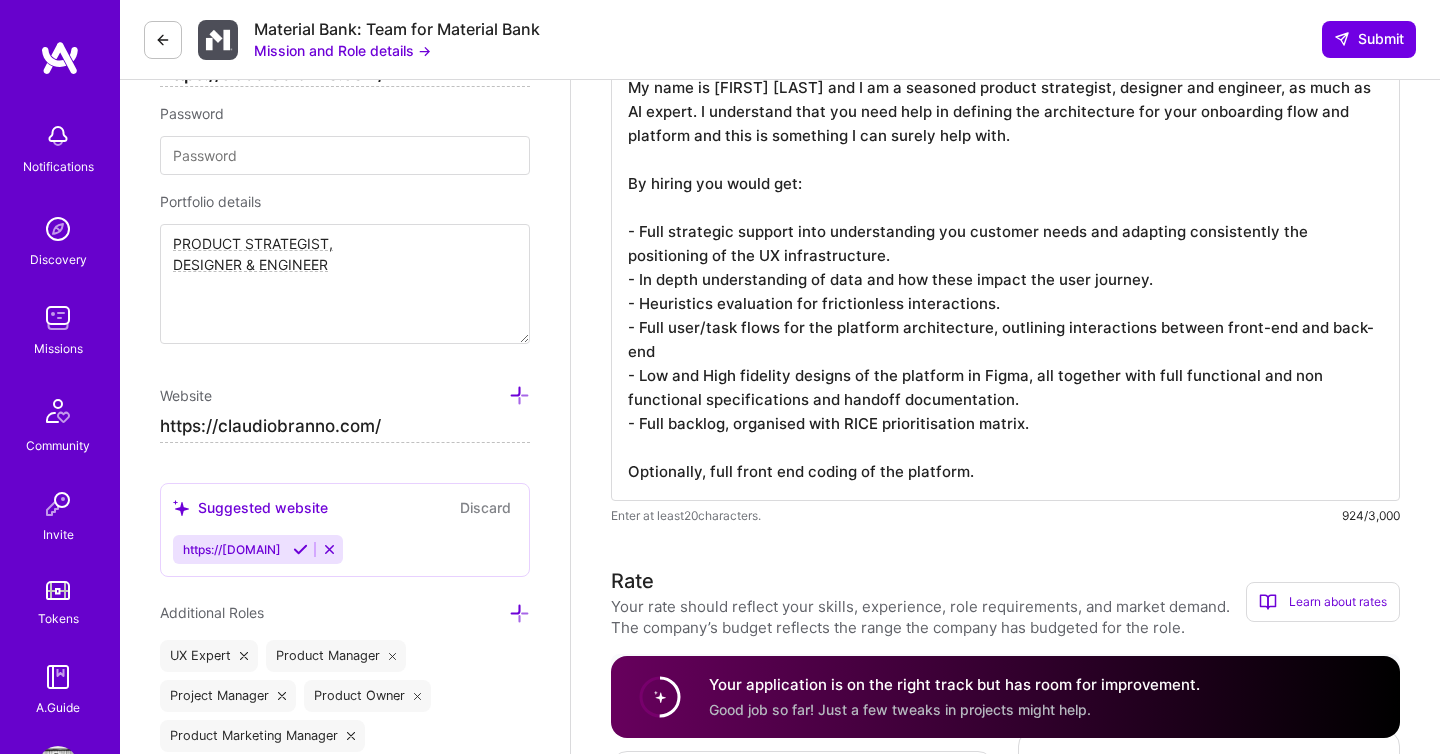 click on "Good job so far! Just a few tweaks in projects might help." at bounding box center (900, 709) 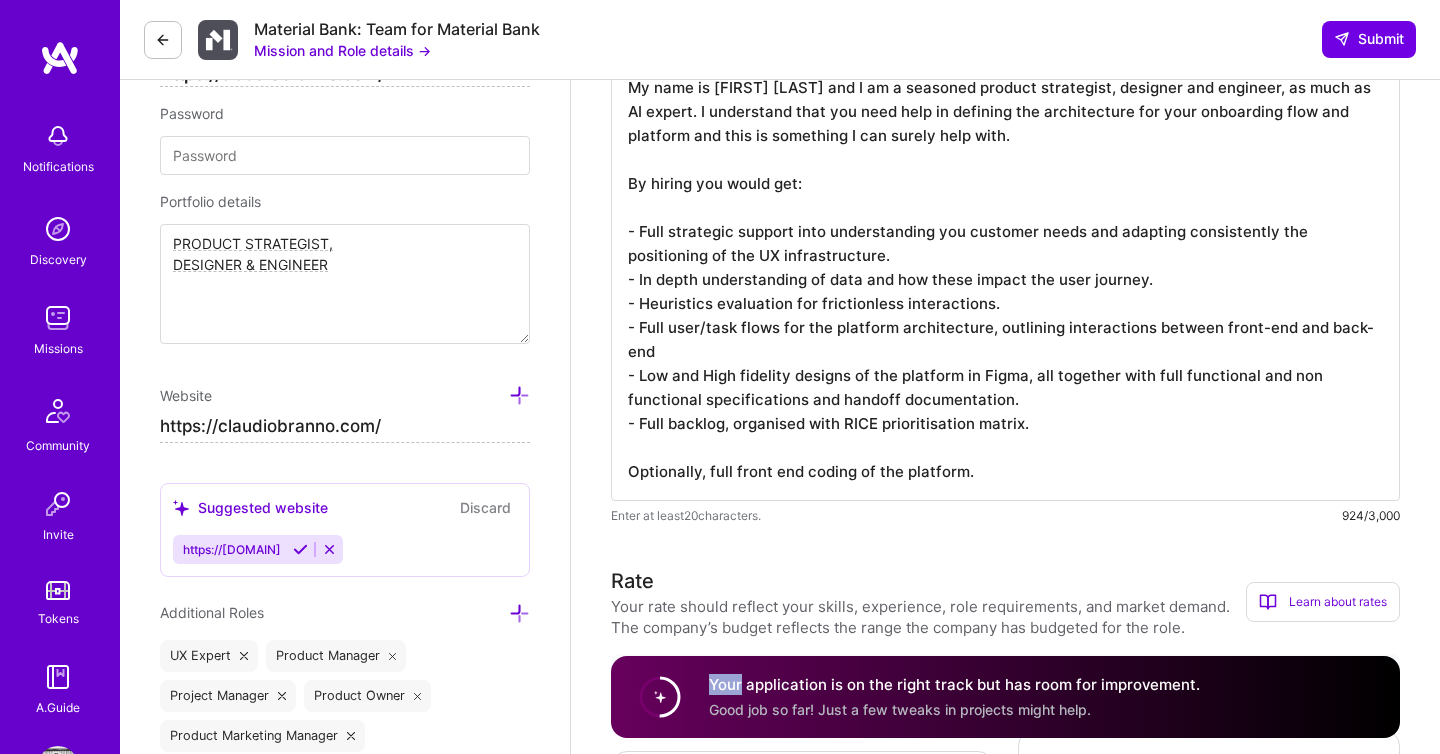 scroll, scrollTop: 0, scrollLeft: 0, axis: both 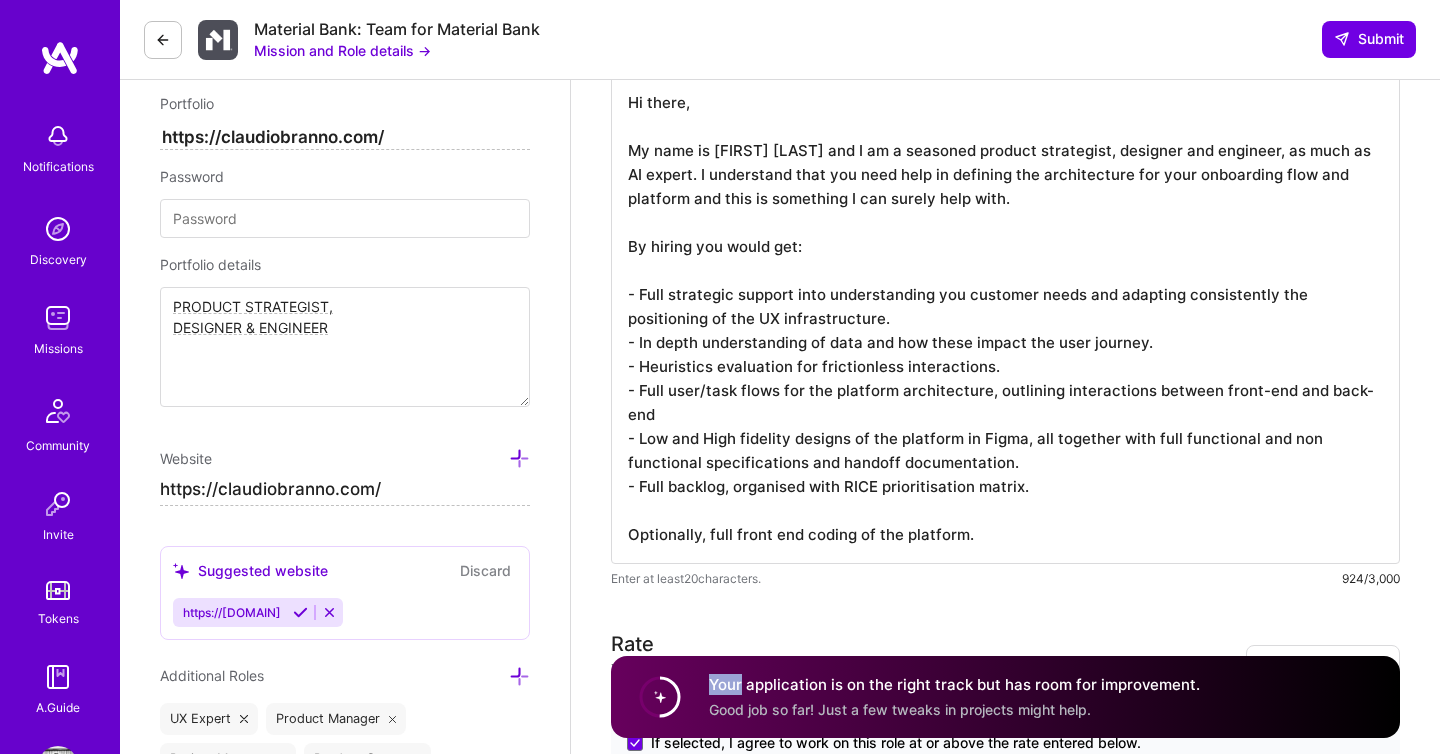 click on "Hi there,
My name is [FIRST] [LAST] and I am a seasoned product strategist, designer and engineer, as much as AI expert. I understand that you need help in defining the architecture for your onboarding flow and platform and this is something I can surely help with.
By hiring you would get:
- Full strategic support into understanding you customer needs and adapting consistently the positioning of the UX infrastructure.
- In depth understanding of data and how these impact the user journey.
- Heuristics evaluation for frictionless interactions.
- Full user/task flows for the platform architecture, outlining interactions between front-end and back-end
- Low and High fidelity designs of the platform in Figma, all together with full functional and non functional specifications and handoff documentation.
- Full backlog, organised with RICE prioritisation matrix.
Optionally, full front end coding of the platform." at bounding box center (1005, 320) 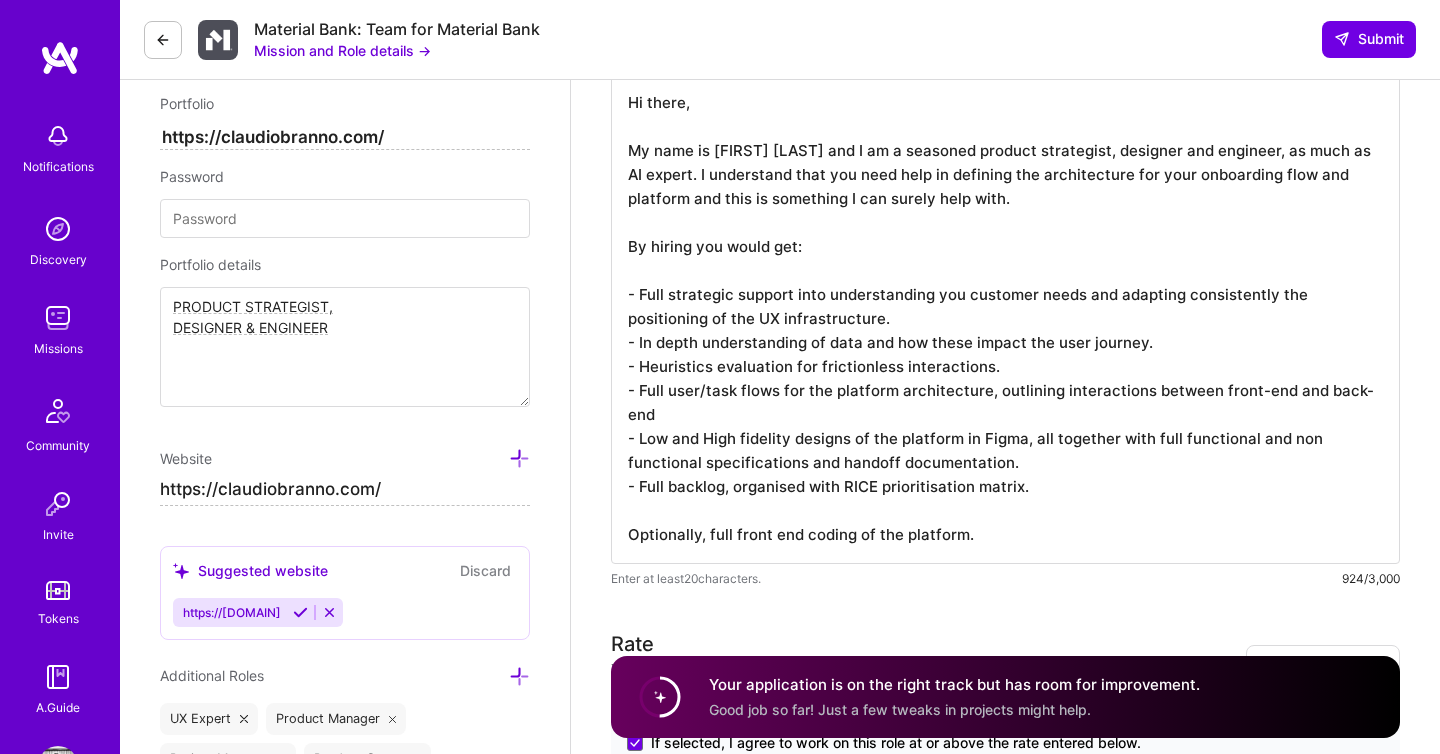 click on "Hi there,
My name is [FIRST] [LAST] and I am a seasoned product strategist, designer and engineer, as much as AI expert. I understand that you need help in defining the architecture for your onboarding flow and platform and this is something I can surely help with.
By hiring you would get:
- Full strategic support into understanding you customer needs and adapting consistently the positioning of the UX infrastructure.
- In depth understanding of data and how these impact the user journey.
- Heuristics evaluation for frictionless interactions.
- Full user/task flows for the platform architecture, outlining interactions between front-end and back-end
- Low and High fidelity designs of the platform in Figma, all together with full functional and non functional specifications and handoff documentation.
- Full backlog, organised with RICE prioritisation matrix.
Optionally, full front end coding of the platform." at bounding box center [1005, 320] 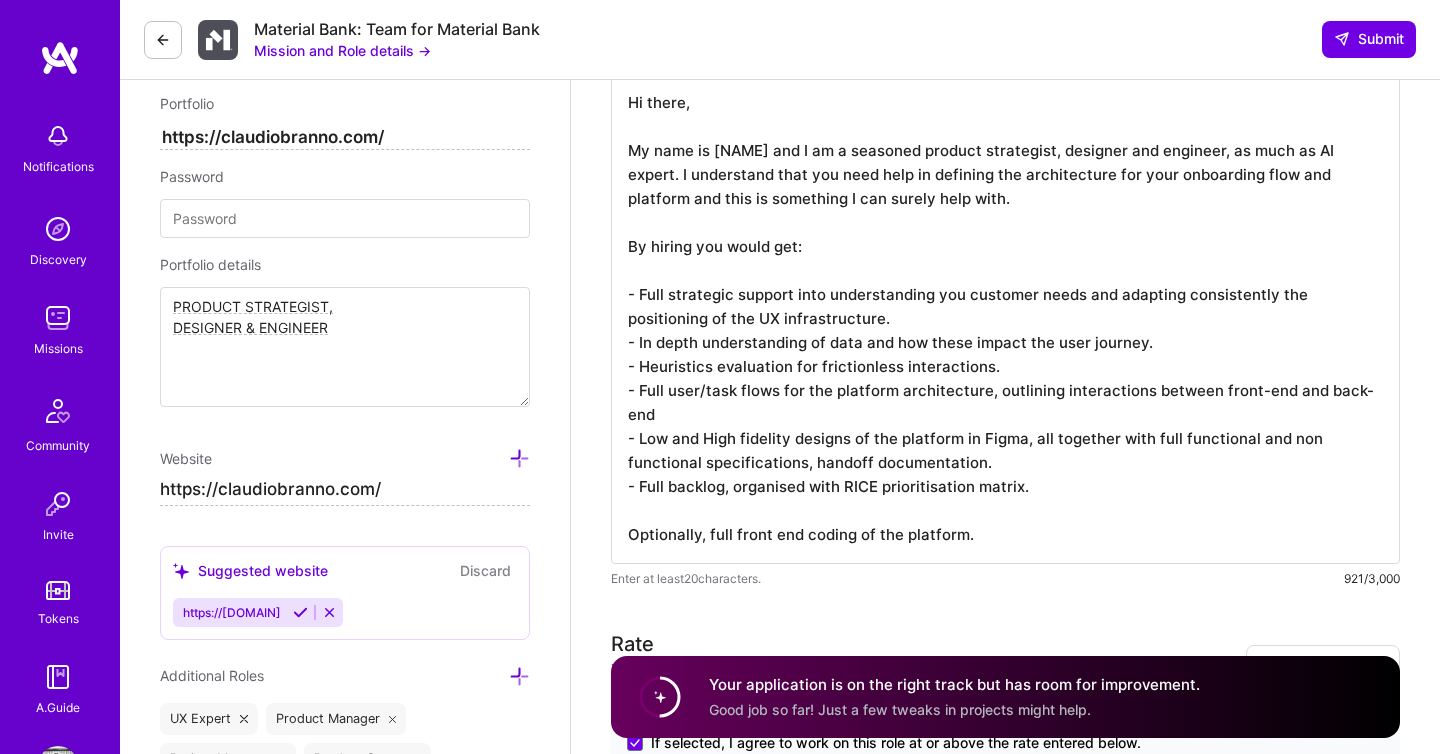 click on "Hi there,
My name is [NAME] and I am a seasoned product strategist, designer and engineer, as much as AI expert. I understand that you need help in defining the architecture for your onboarding flow and platform and this is something I can surely help with.
By hiring you would get:
- Full strategic support into understanding you customer needs and adapting consistently the positioning of the UX infrastructure.
- In depth understanding of data and how these impact the user journey.
- Heuristics evaluation for frictionless interactions.
- Full user/task flows for the platform architecture, outlining interactions between front-end and back-end
- Low and High fidelity designs of the platform in Figma, all together with full functional and non functional specifications, handoff documentation.
- Full backlog, organised with RICE prioritisation matrix.
Optionally, full front end coding of the platform." at bounding box center [1005, 320] 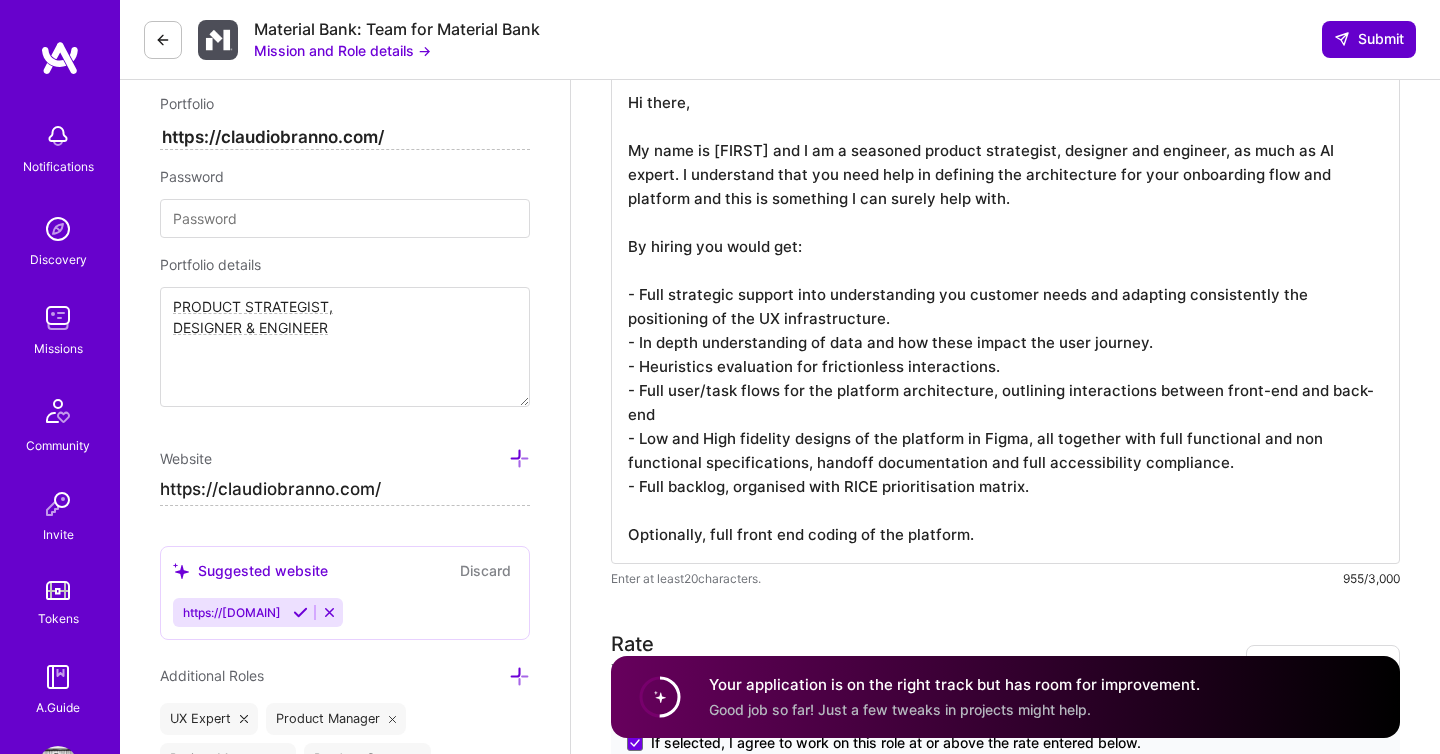 type on "Hi there,
My name is [FIRST] and I am a seasoned product strategist, designer and engineer, as much as AI expert. I understand that you need help in defining the architecture for your onboarding flow and platform and this is something I can surely help with.
By hiring you would get:
- Full strategic support into understanding you customer needs and adapting consistently the positioning of the UX infrastructure.
- In depth understanding of data and how these impact the user journey.
- Heuristics evaluation for frictionless interactions.
- Full user/task flows for the platform architecture, outlining interactions between front-end and back-end
- Low and High fidelity designs of the platform in Figma, all together with full functional and non functional specifications, handoff documentation and full accessibility compliance.
- Full backlog, organised with RICE prioritisation matrix.
Optionally, full front end coding of the platform." 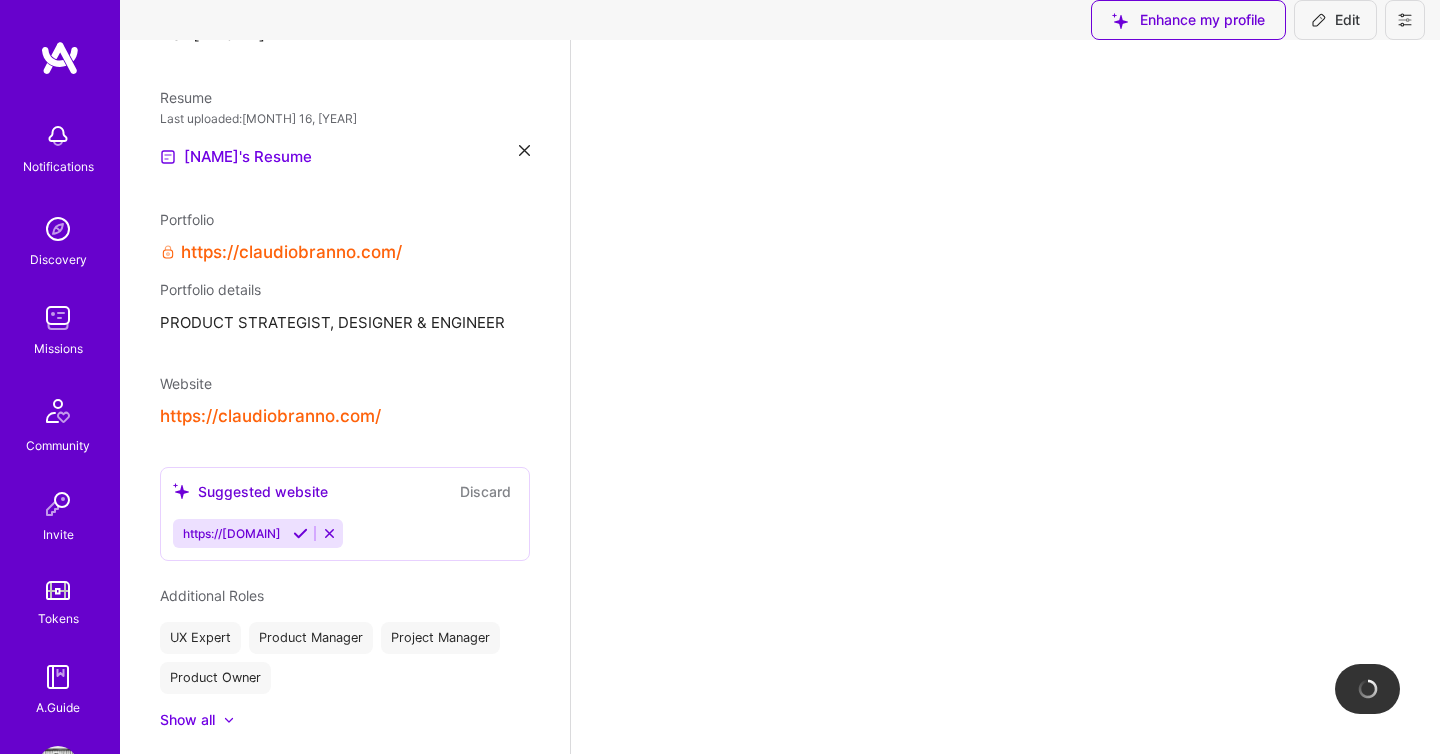 scroll, scrollTop: 0, scrollLeft: 0, axis: both 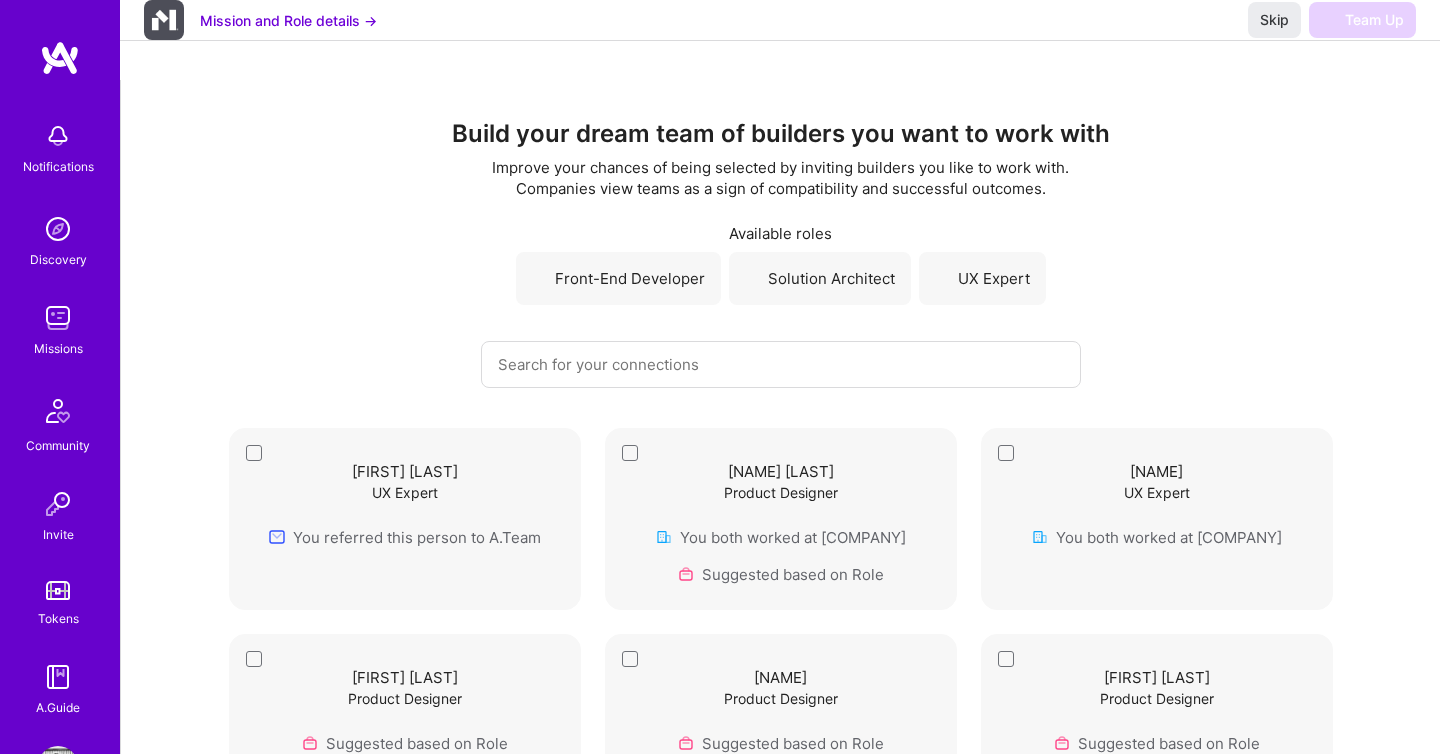click at bounding box center (58, 318) 